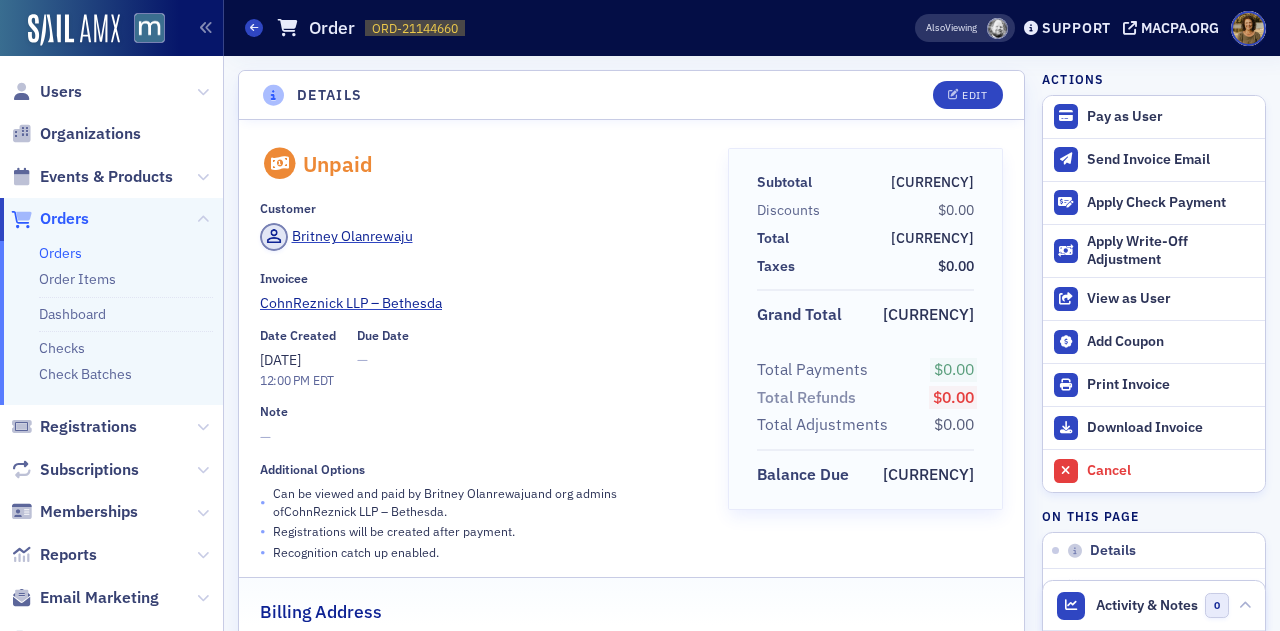 scroll, scrollTop: 0, scrollLeft: 0, axis: both 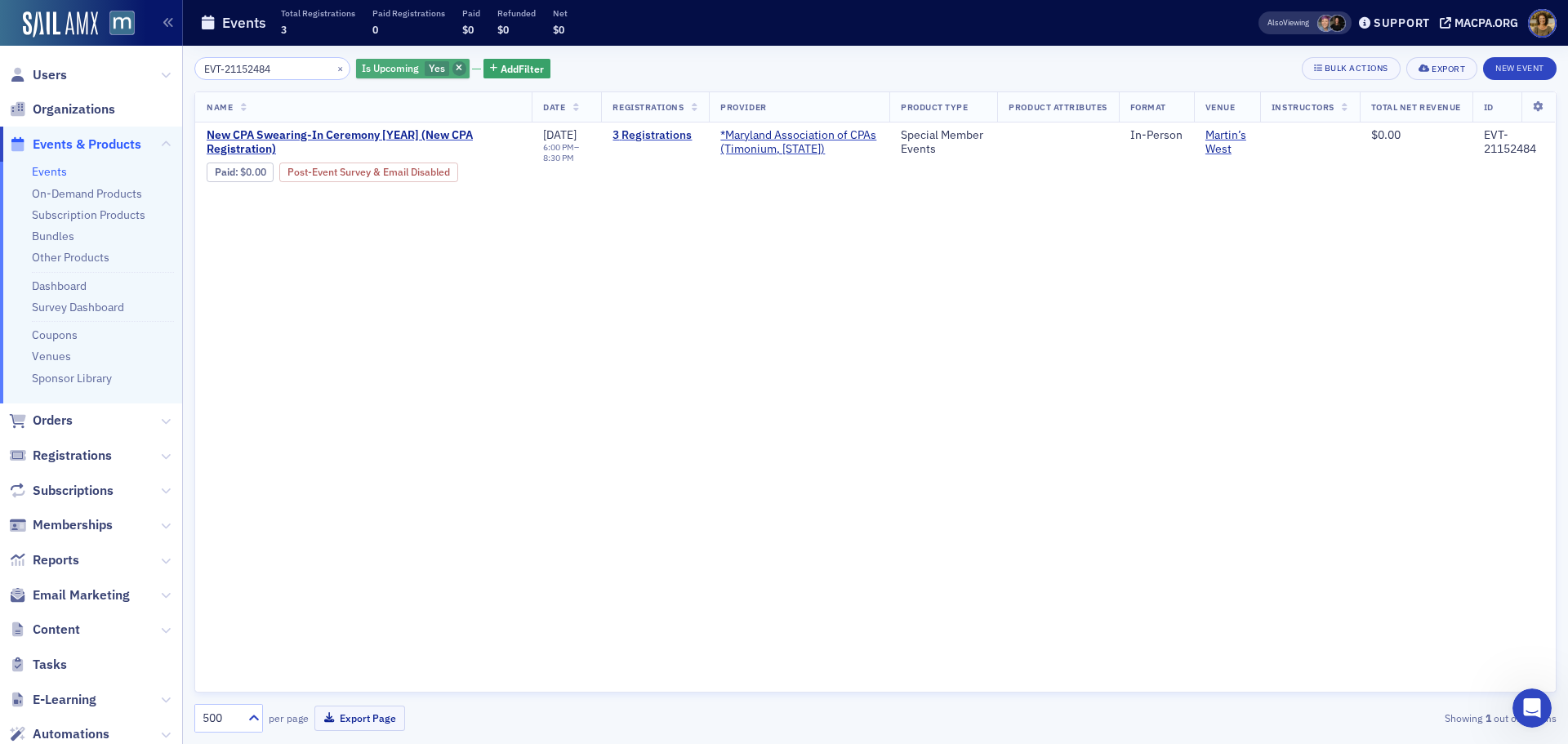 click 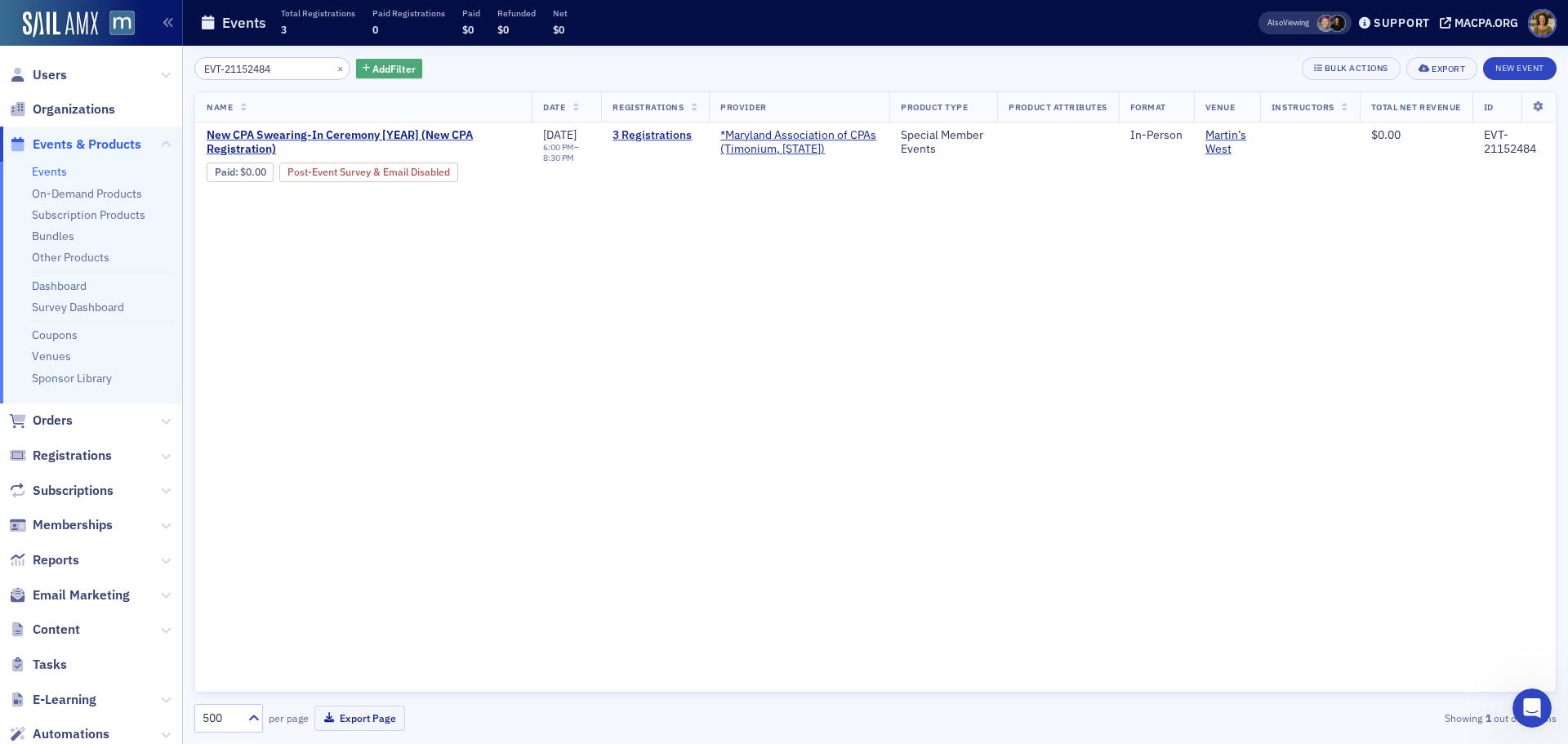 click on "Add  Filter" 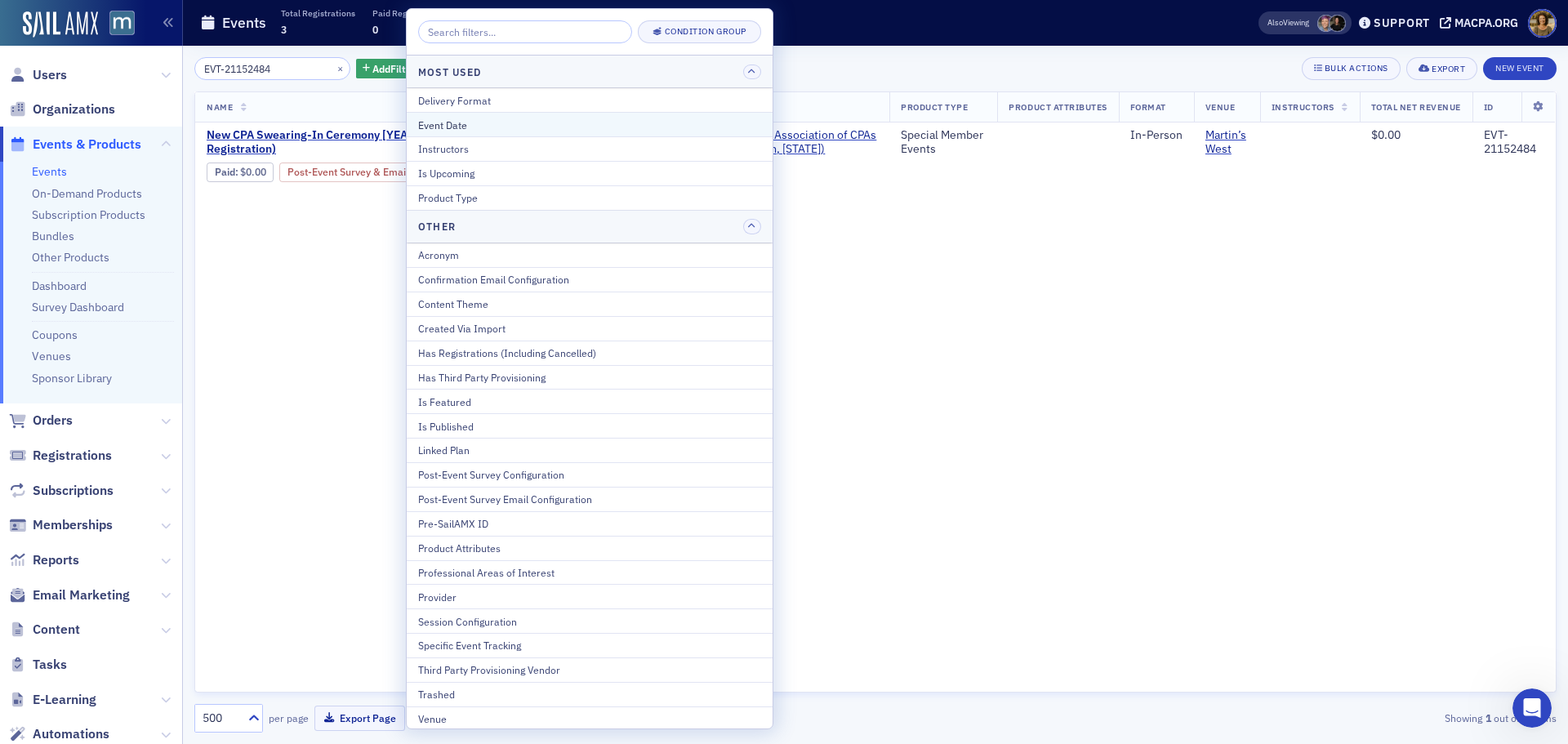 click on "Event Date" at bounding box center (590, 125) 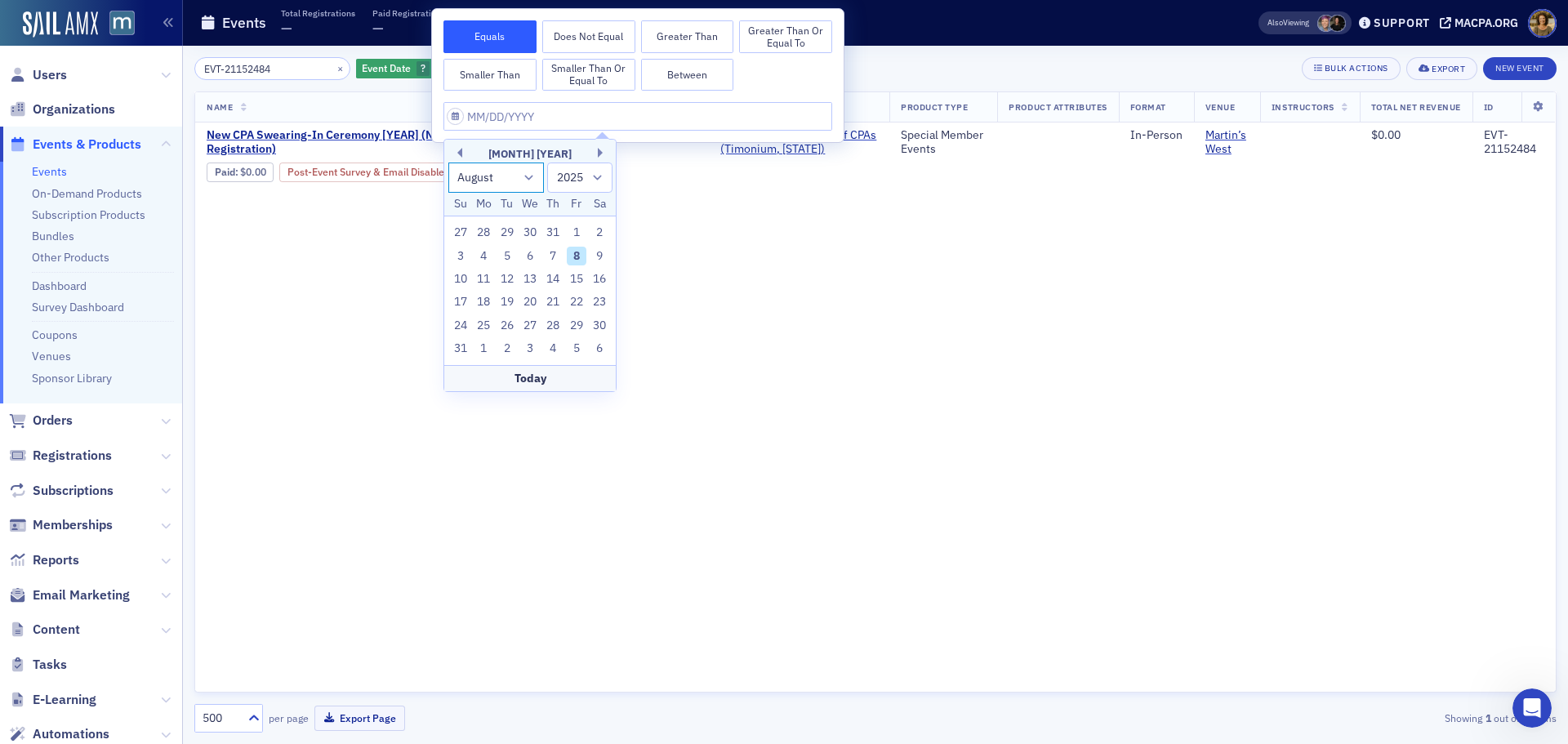 click on "January February March April May June July August September October November December" at bounding box center (497, 177) 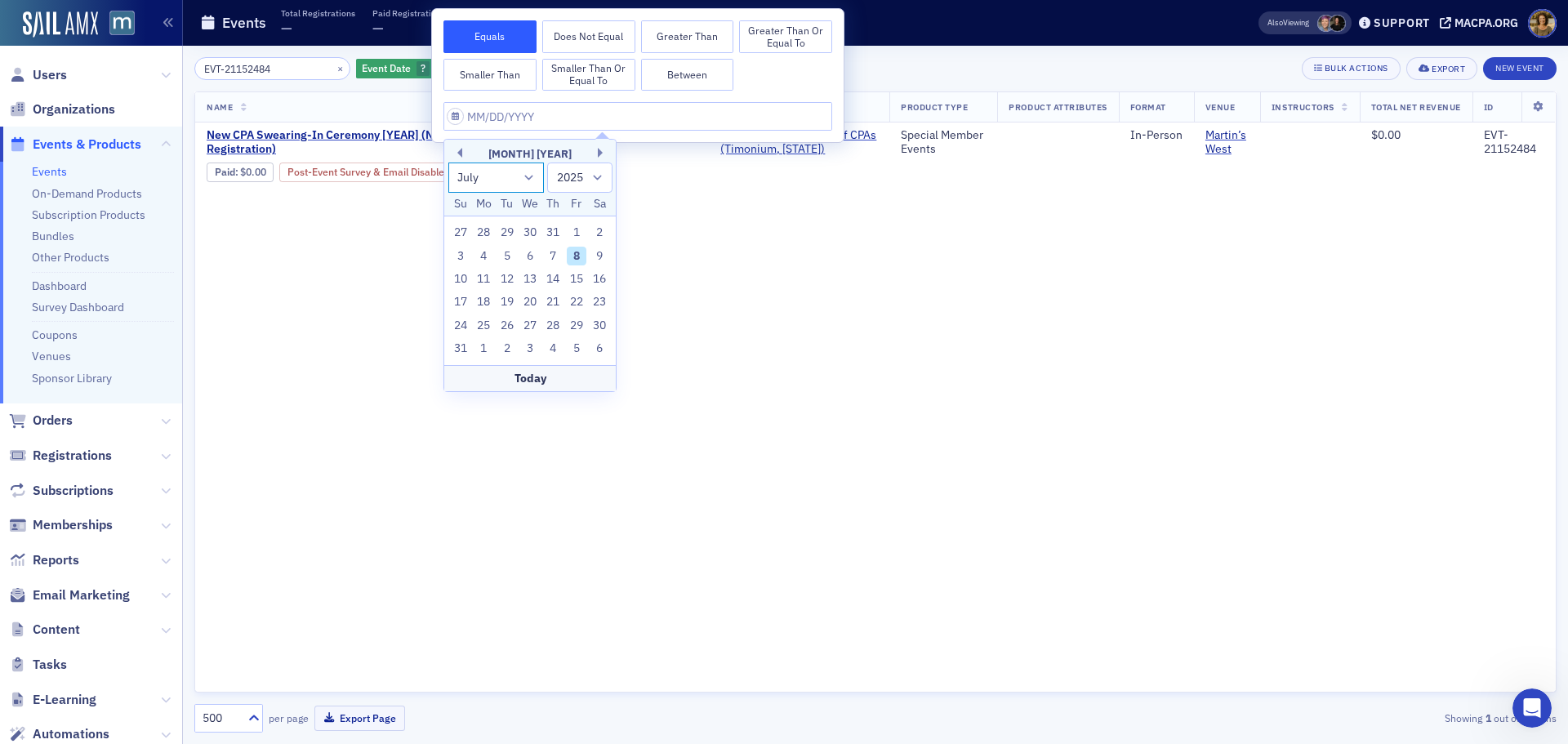 click on "January February March April May June July August September October November December" at bounding box center [497, 177] 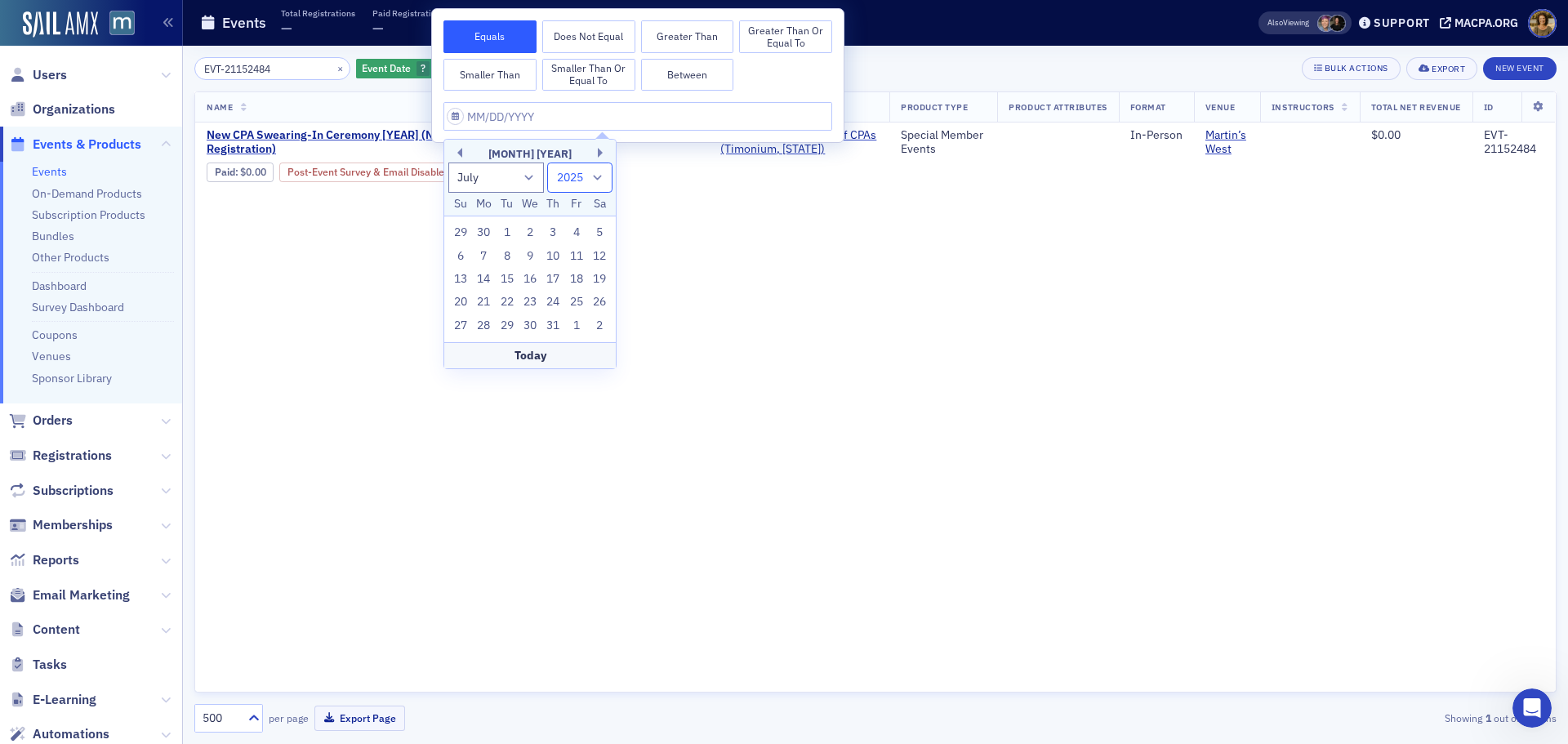 click on "1900 1901 1902 1903 1904 1905 1906 1907 1908 1909 1910 1911 1912 1913 1914 1915 1916 1917 1918 1919 1920 1921 1922 1923 1924 1925 1926 1927 1928 1929 1930 1931 1932 1933 1934 1935 1936 1937 1938 1939 1940 1941 1942 1943 1944 1945 1946 1947 1948 1949 1950 1951 1952 1953 1954 1955 1956 1957 1958 1959 1960 1961 1962 1963 1964 1965 1966 1967 1968 1969 1970 1971 1972 1973 1974 1975 1976 1977 1978 1979 1980 1981 1982 1983 1984 1985 1986 1987 1988 1989 1990 1991 1992 1993 1994 1995 1996 1997 1998 1999 2000 2001 2002 2003 2004 2005 2006 2007 2008 2009 2010 2011 2012 2013 2014 2015 2016 2017 2018 2019 2020 2021 2022 2023 2024 2025 2026 2027 2028 2029 2030 2031 2032 2033 2034 2035 2036 2037 2038 2039 2040 2041 2042 2043 2044 2045 2046 2047 2048 2049 2050 2051 2052 2053 2054 2055 2056 2057 2058 2059 2060 2061 2062 2063 2064 2065 2066 2067 2068 2069 2070 2071 2072 2073 2074 2075 2076 2077 2078 2079 2080 2081 2082 2083 2084 2085 2086 2087 2088 2089 2090 2091 2092 2093 2094 2095 2096 2097 2098 2099 2100" at bounding box center [580, 177] 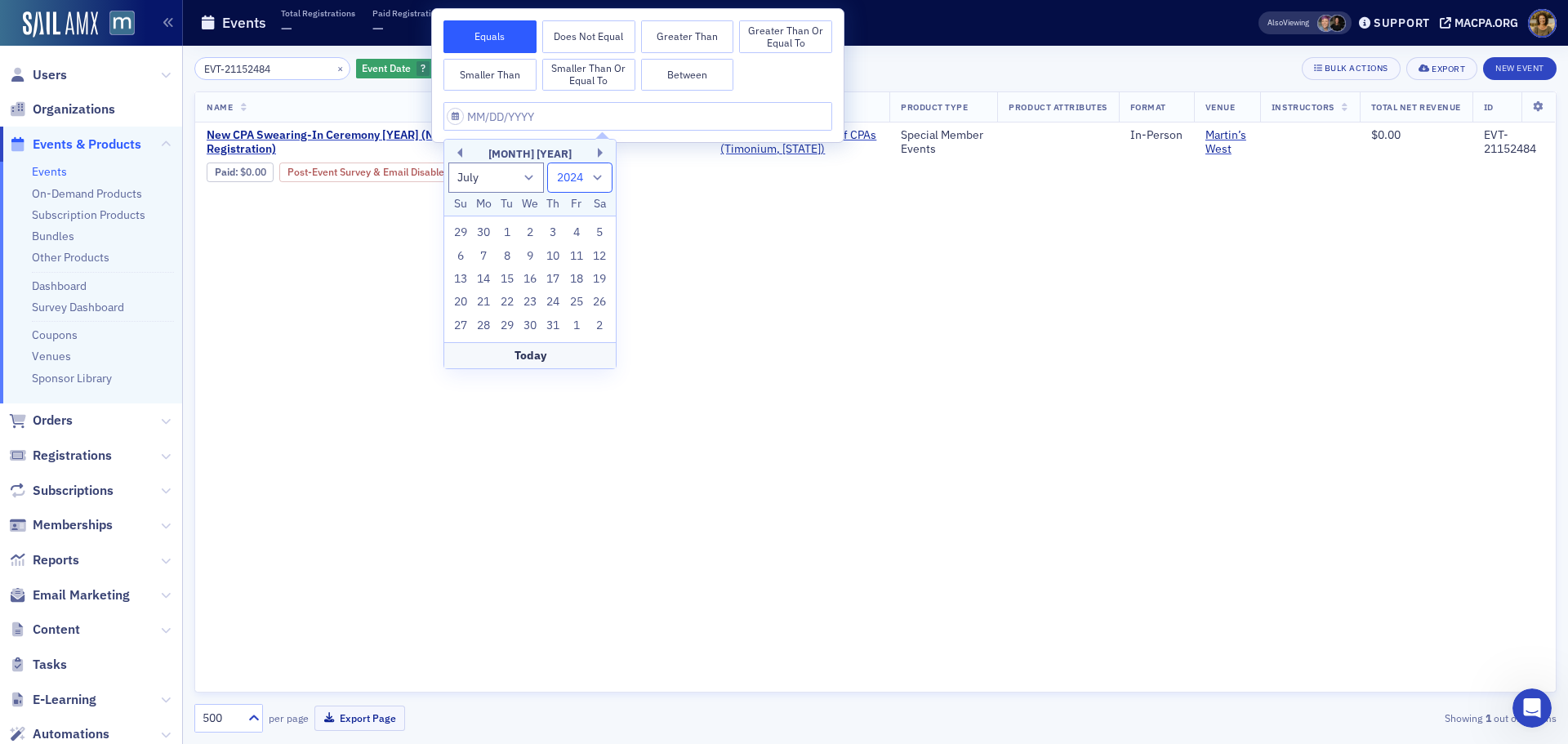 click on "1900 1901 1902 1903 1904 1905 1906 1907 1908 1909 1910 1911 1912 1913 1914 1915 1916 1917 1918 1919 1920 1921 1922 1923 1924 1925 1926 1927 1928 1929 1930 1931 1932 1933 1934 1935 1936 1937 1938 1939 1940 1941 1942 1943 1944 1945 1946 1947 1948 1949 1950 1951 1952 1953 1954 1955 1956 1957 1958 1959 1960 1961 1962 1963 1964 1965 1966 1967 1968 1969 1970 1971 1972 1973 1974 1975 1976 1977 1978 1979 1980 1981 1982 1983 1984 1985 1986 1987 1988 1989 1990 1991 1992 1993 1994 1995 1996 1997 1998 1999 2000 2001 2002 2003 2004 2005 2006 2007 2008 2009 2010 2011 2012 2013 2014 2015 2016 2017 2018 2019 2020 2021 2022 2023 2024 2025 2026 2027 2028 2029 2030 2031 2032 2033 2034 2035 2036 2037 2038 2039 2040 2041 2042 2043 2044 2045 2046 2047 2048 2049 2050 2051 2052 2053 2054 2055 2056 2057 2058 2059 2060 2061 2062 2063 2064 2065 2066 2067 2068 2069 2070 2071 2072 2073 2074 2075 2076 2077 2078 2079 2080 2081 2082 2083 2084 2085 2086 2087 2088 2089 2090 2091 2092 2093 2094 2095 2096 2097 2098 2099 2100" at bounding box center [580, 177] 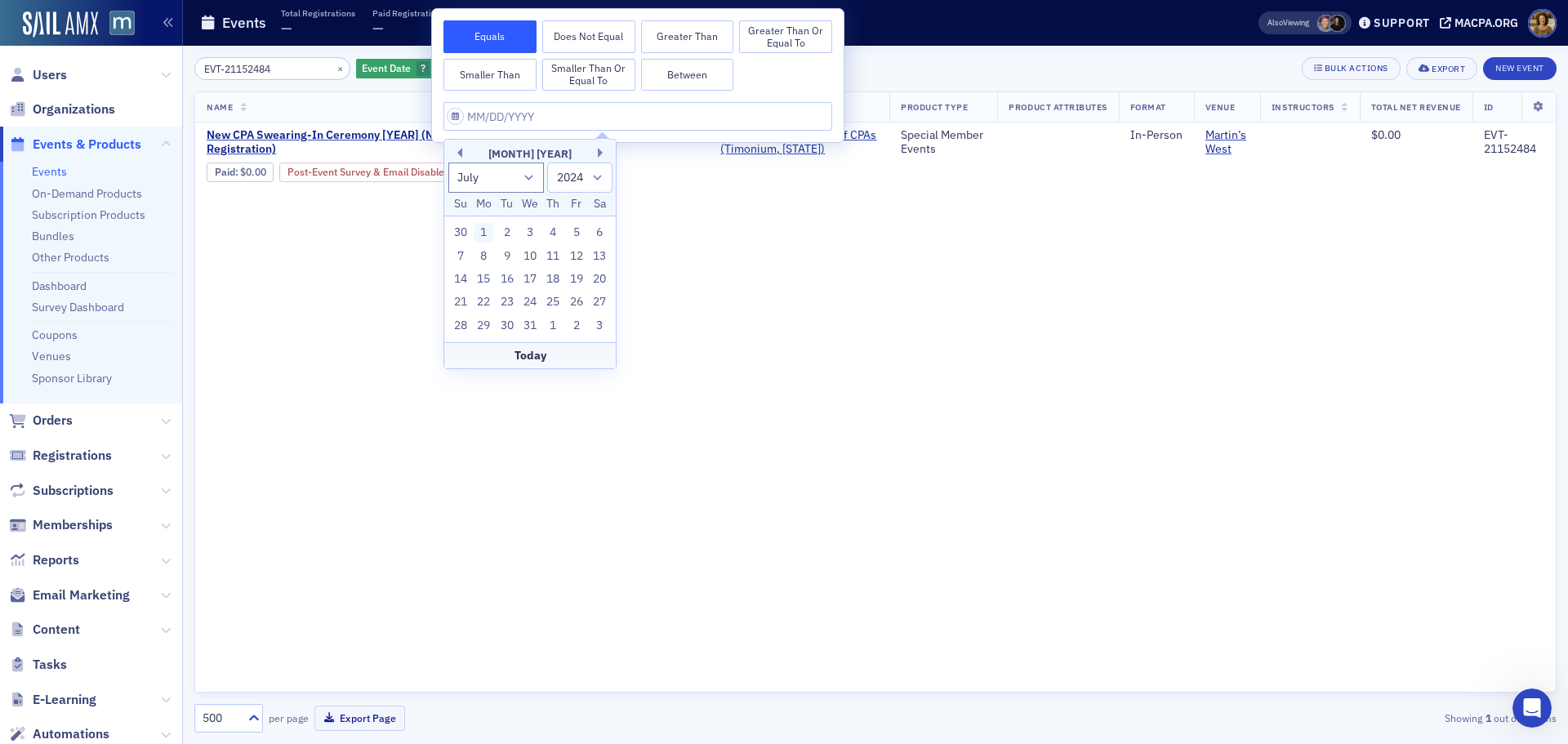 click on "1" at bounding box center (483, 233) 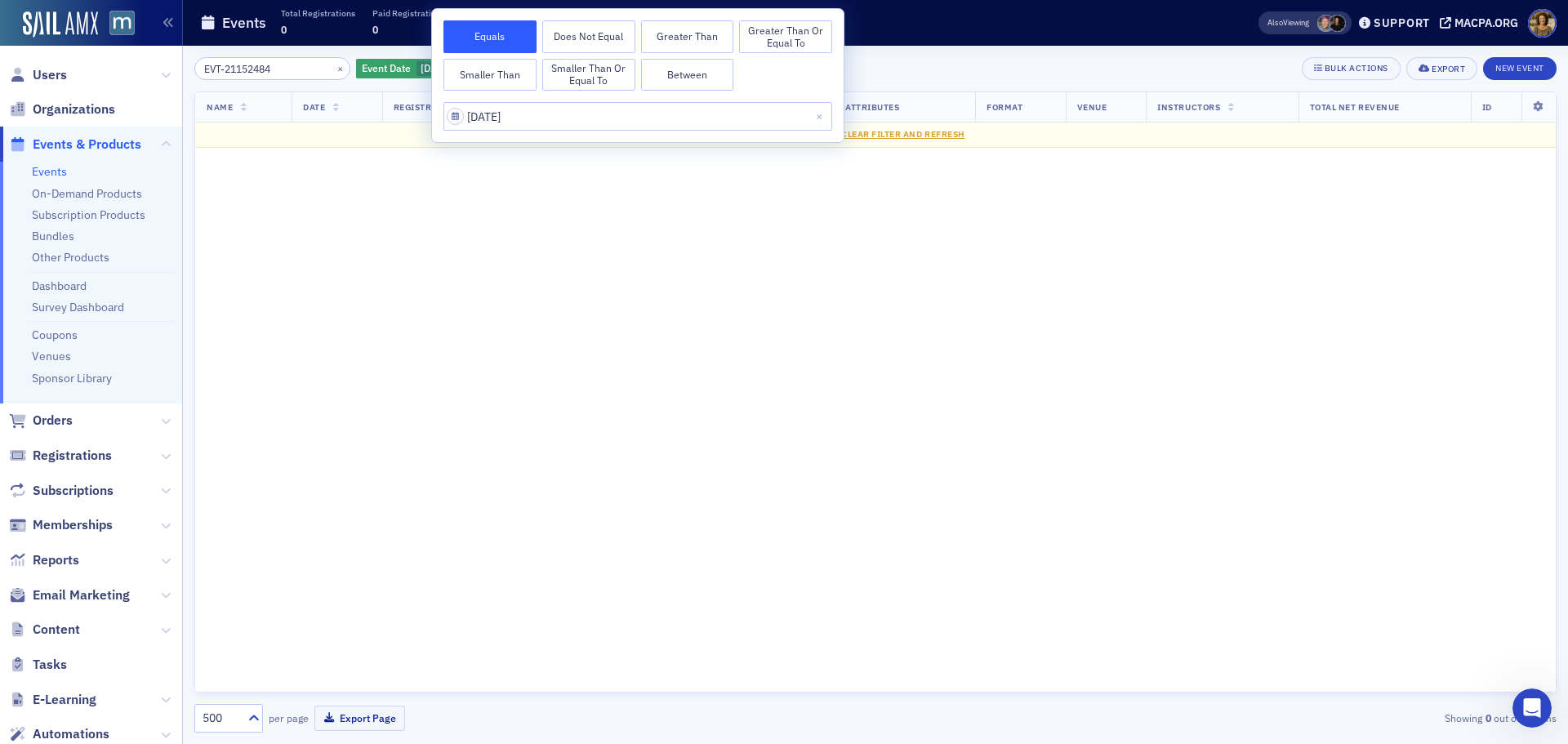 click on "Between" at bounding box center [688, 75] 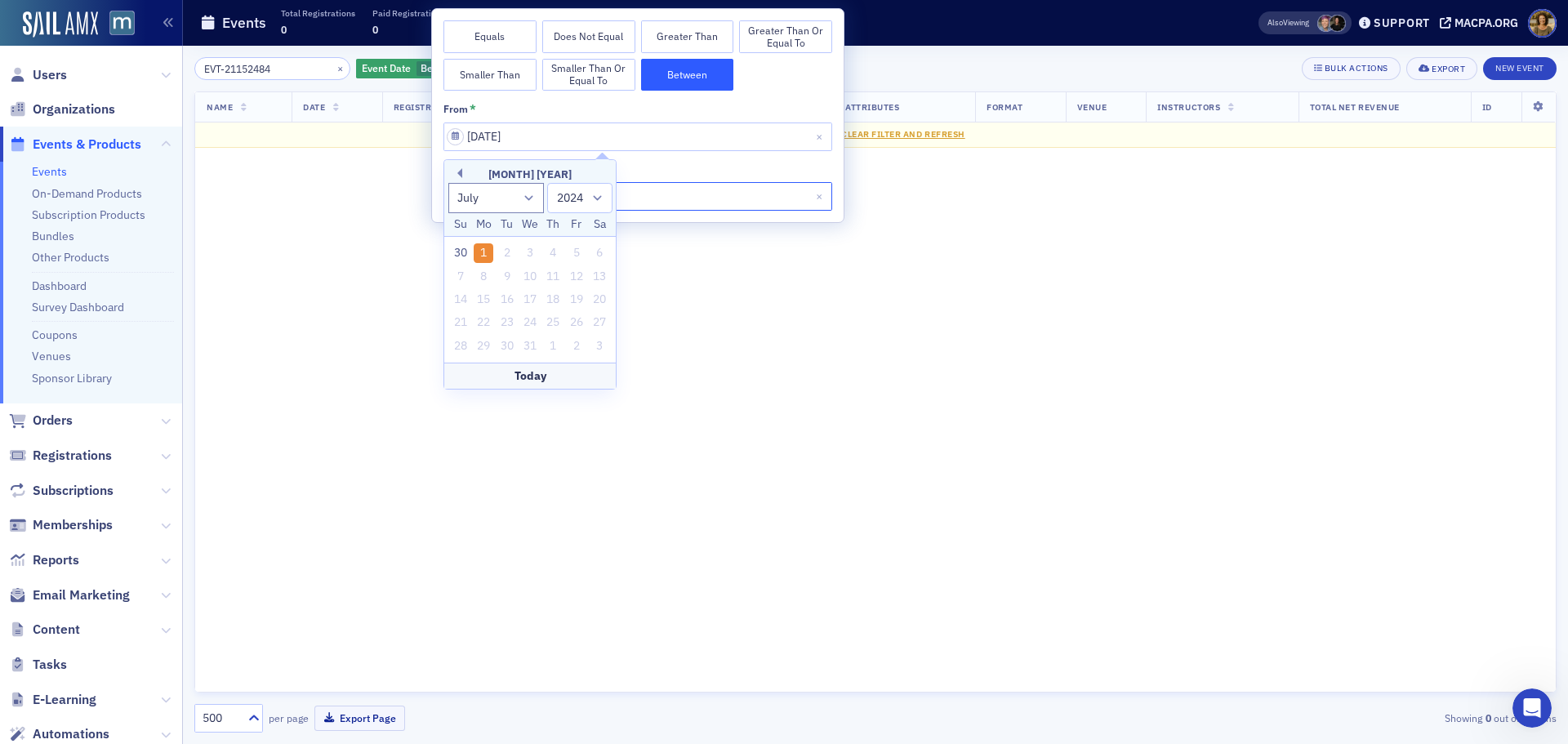 select on "6" 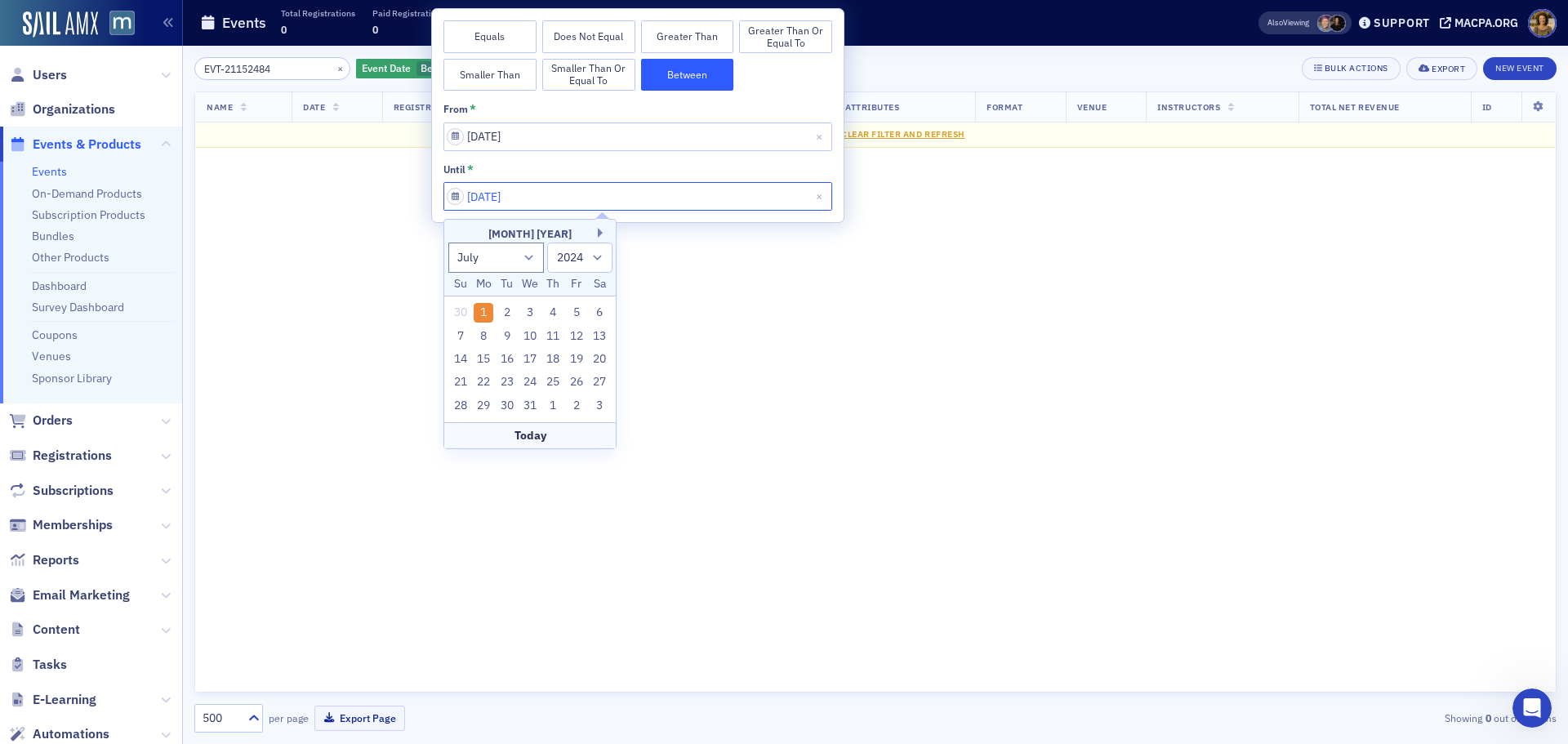 click on "07/01/2024" at bounding box center [638, 196] 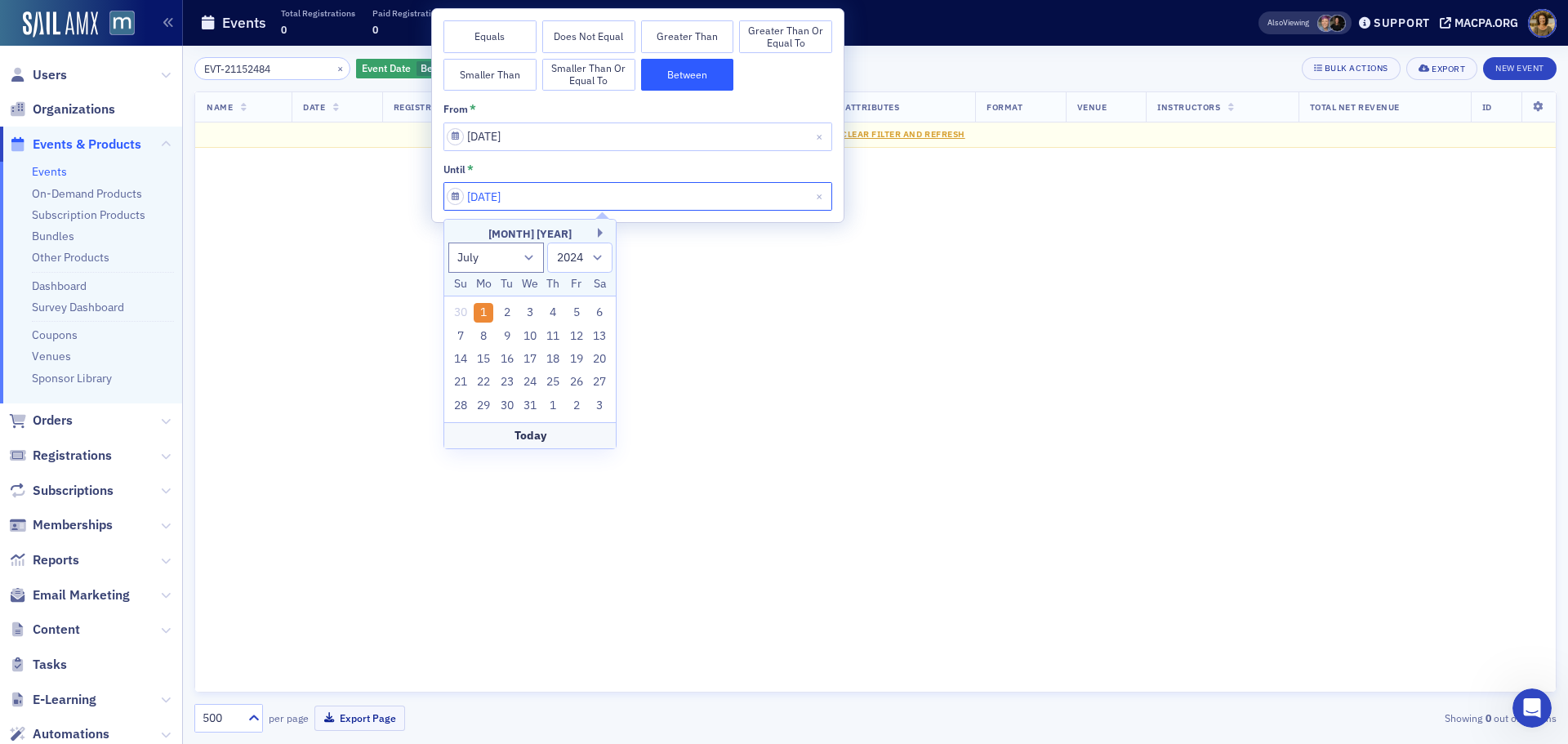 drag, startPoint x: 552, startPoint y: 198, endPoint x: 432, endPoint y: 205, distance: 120.20399 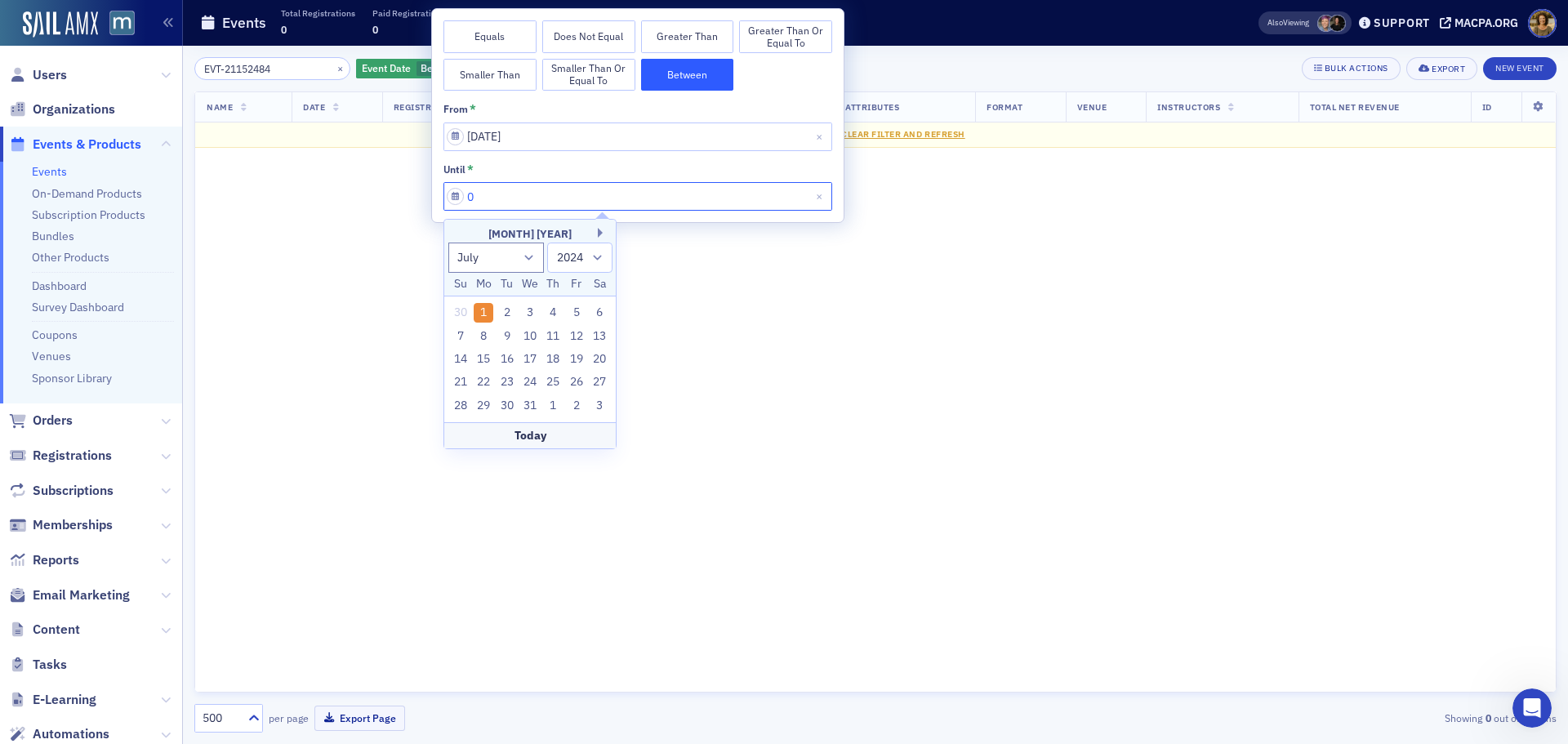 type on "06" 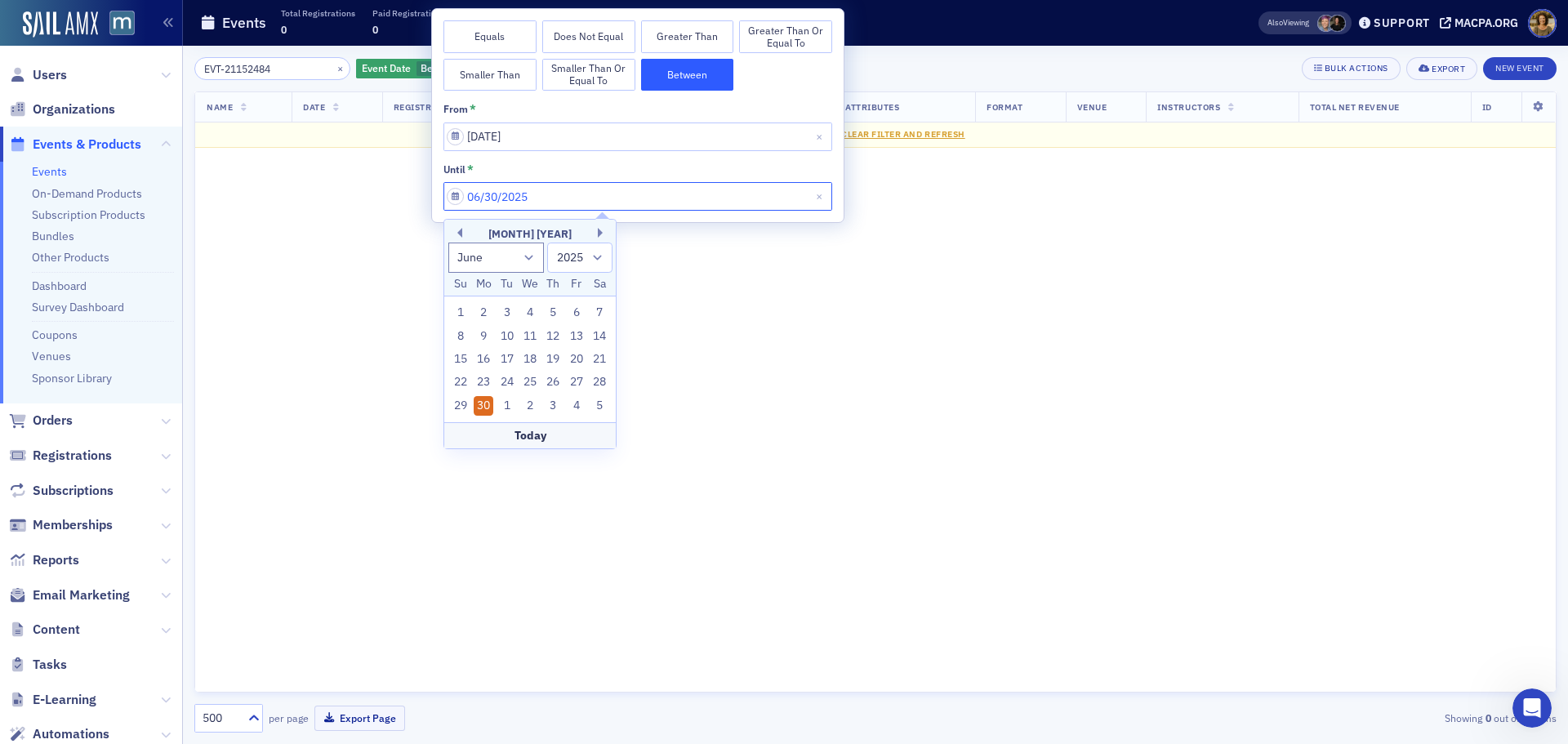 type on "06/30/2025" 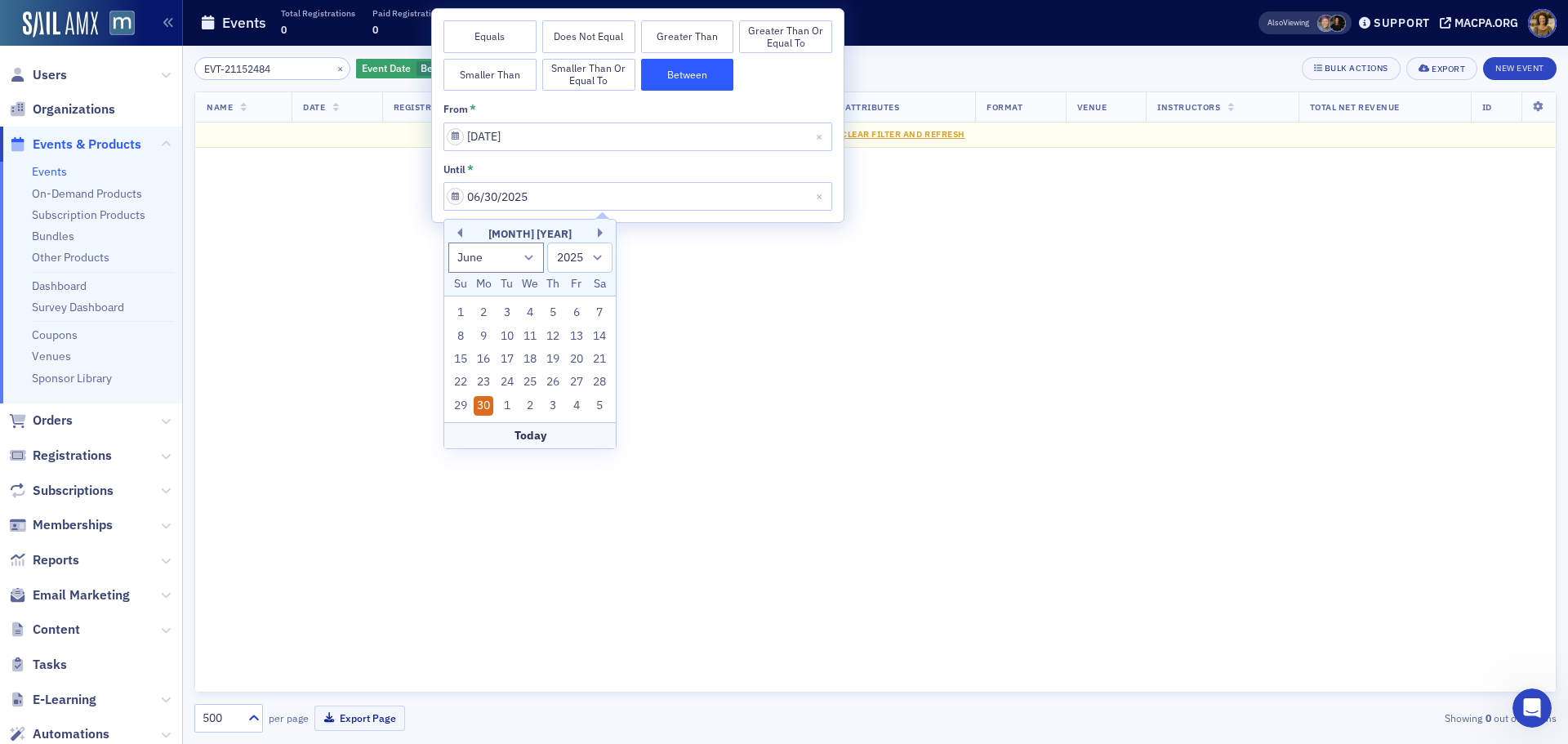 click on "30" at bounding box center (483, 406) 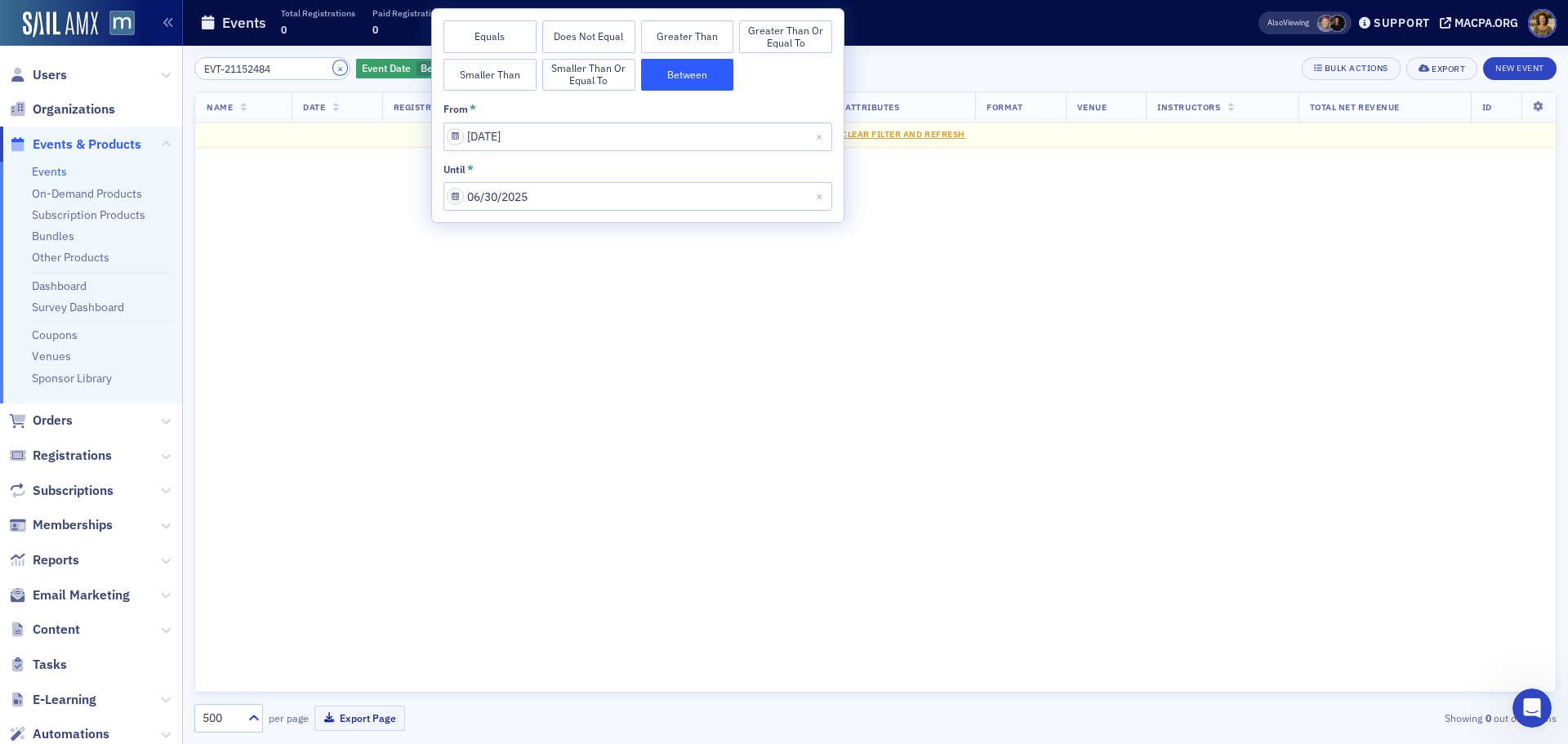 click on "×" 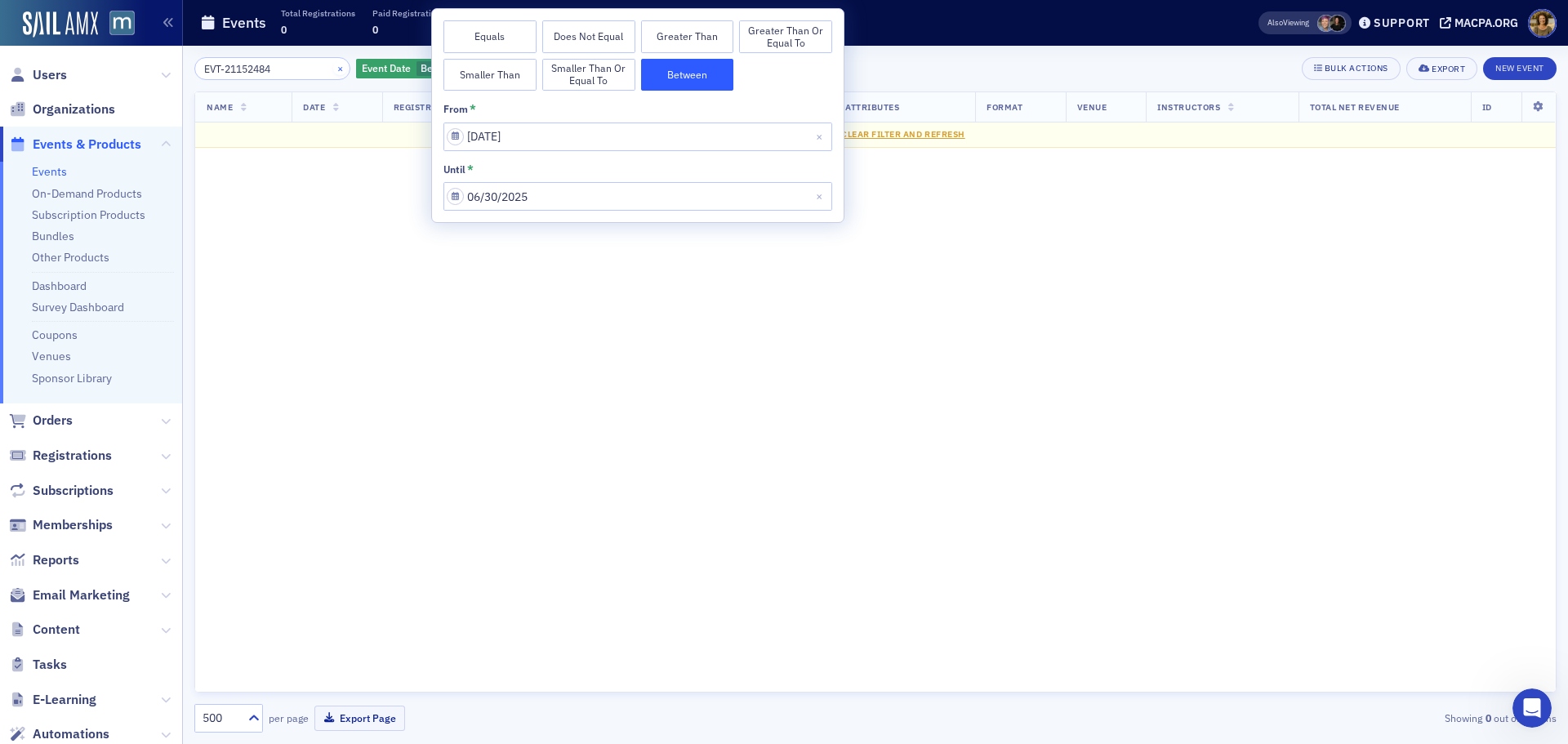 type 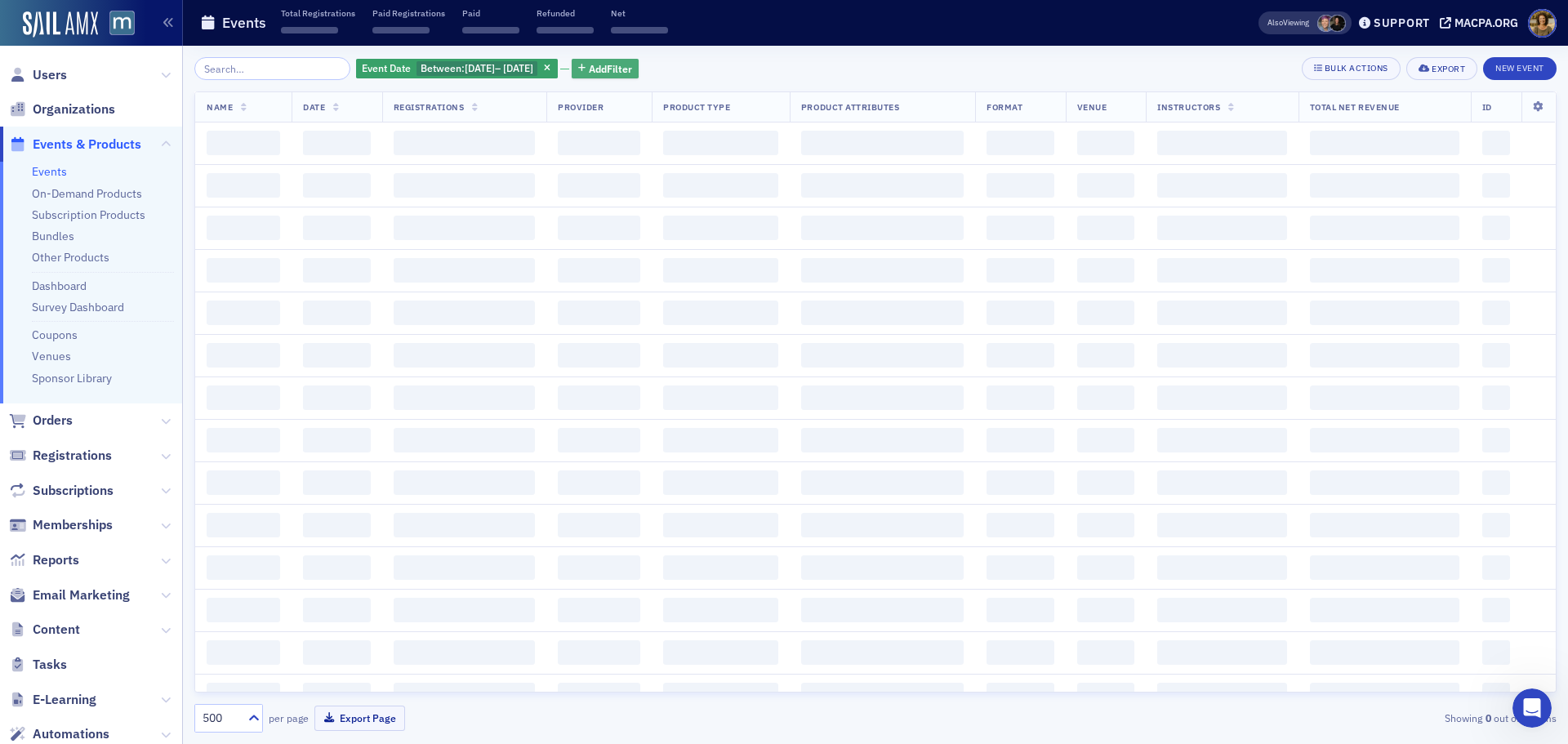 click on "Add  Filter" 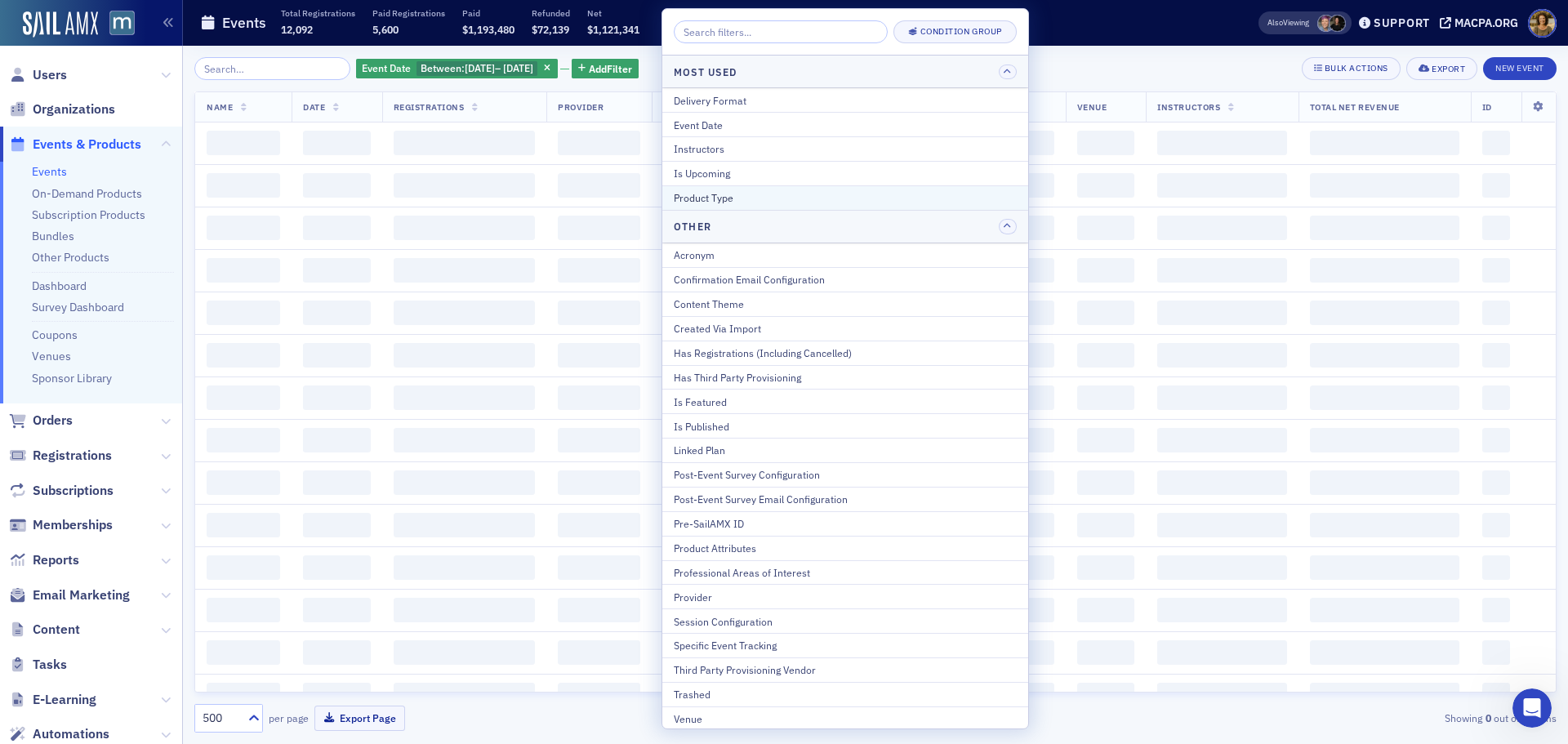 click on "Product Type" at bounding box center (845, 198) 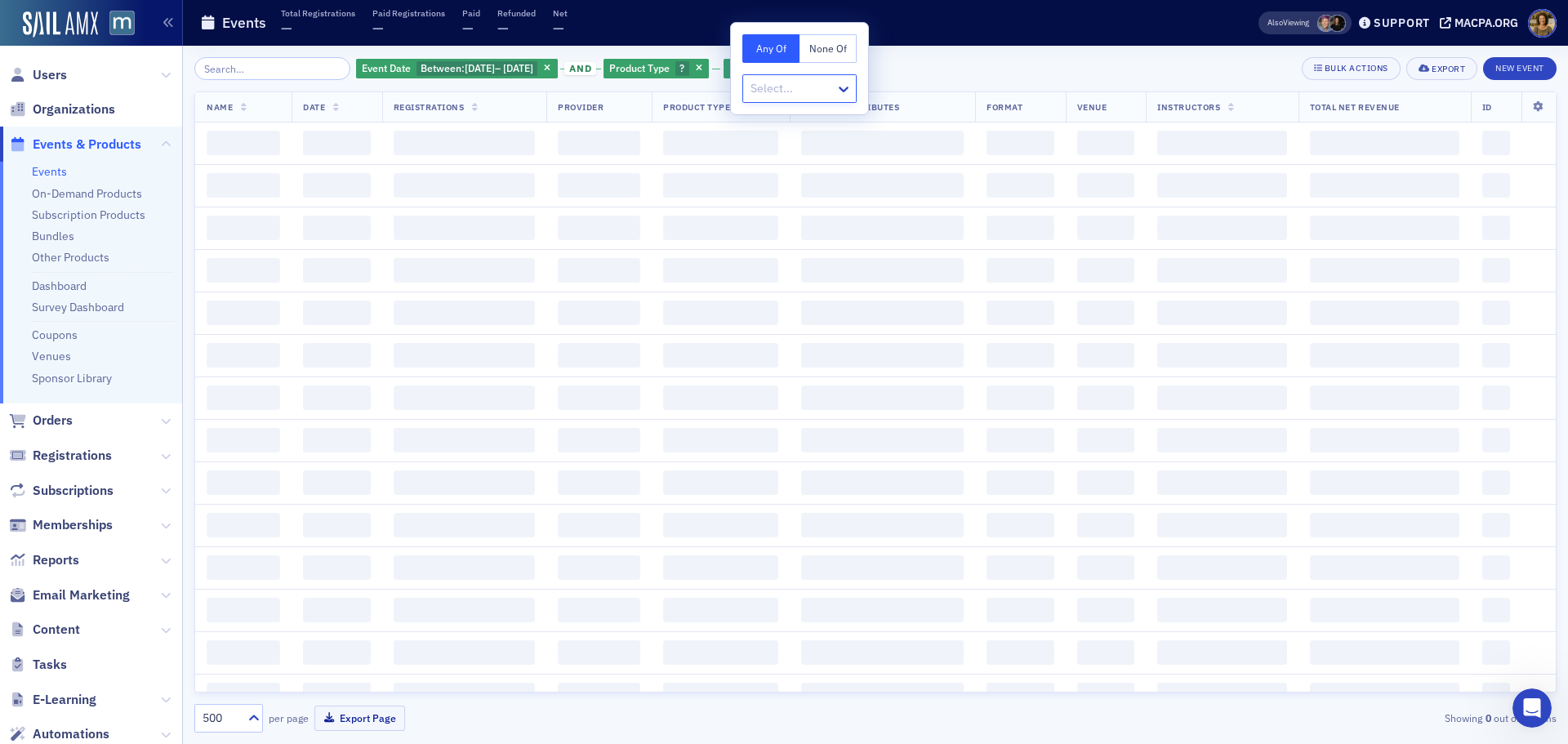 click at bounding box center (791, 88) 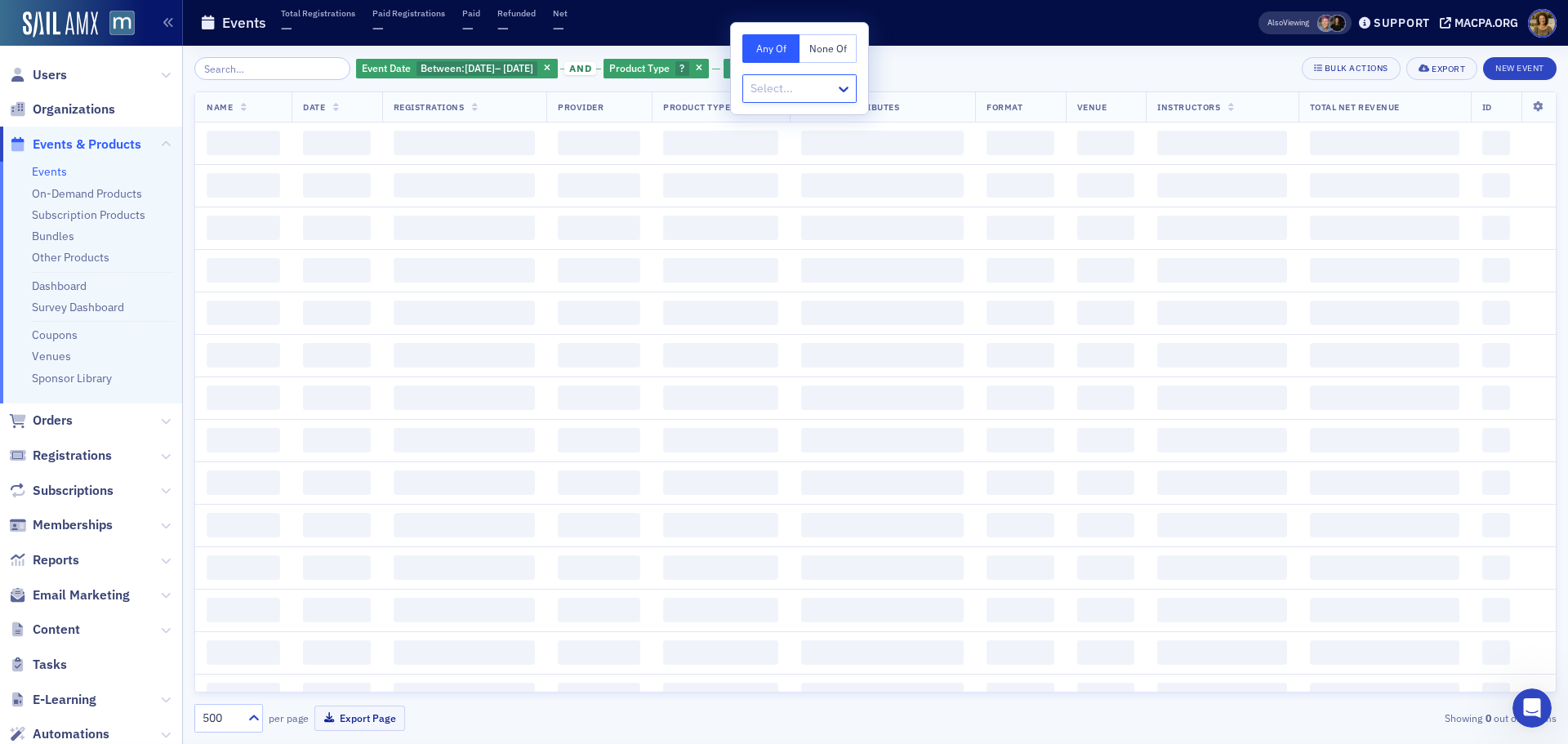 click on "Seminars" at bounding box center (34, 856) 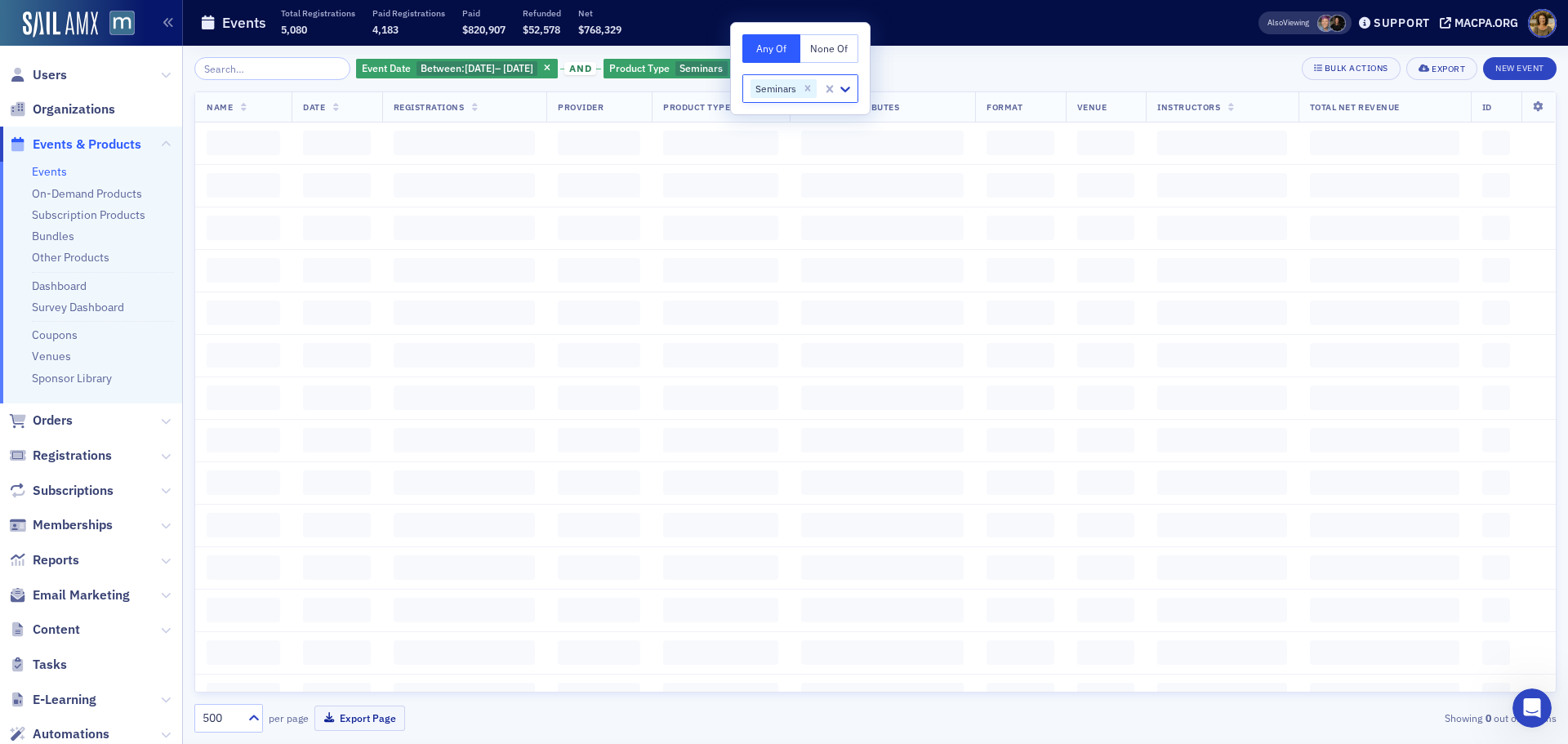 click on "Event Date Between :  7/1/2024  –   6/30/2025 and Product Type Seminars Add  Filter Bulk Actions Export New Event" 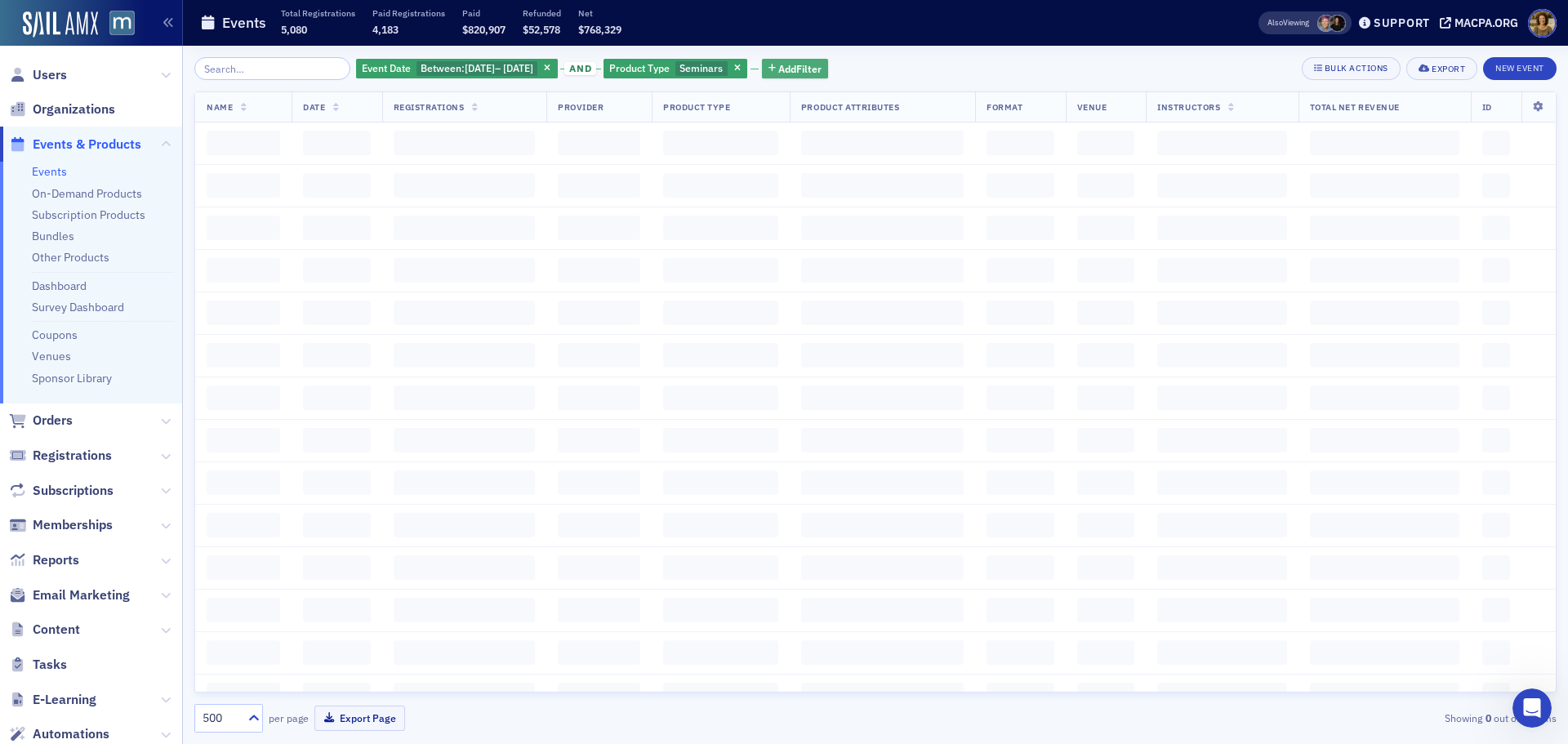 click on "Add  Filter" 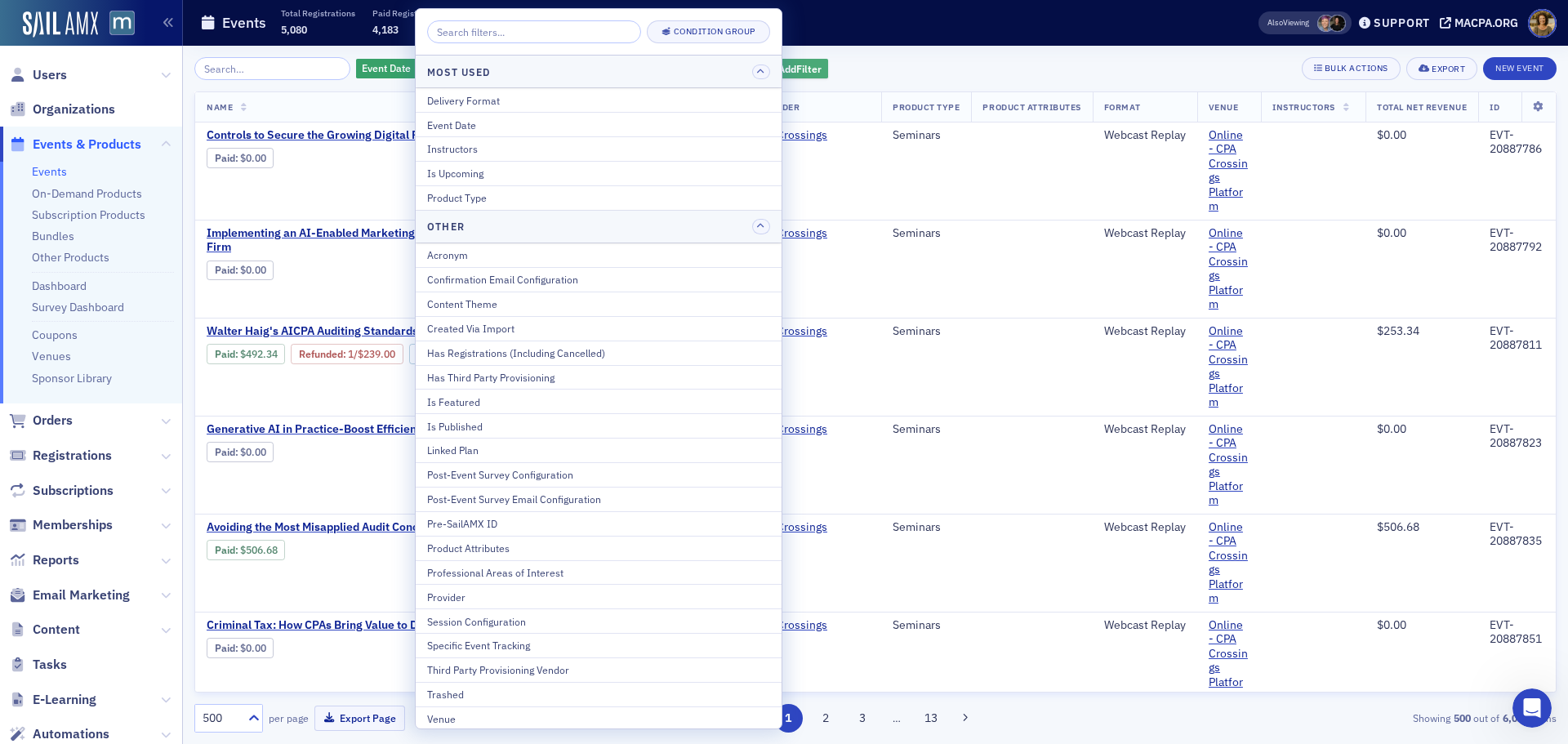 click on "Add  Filter" 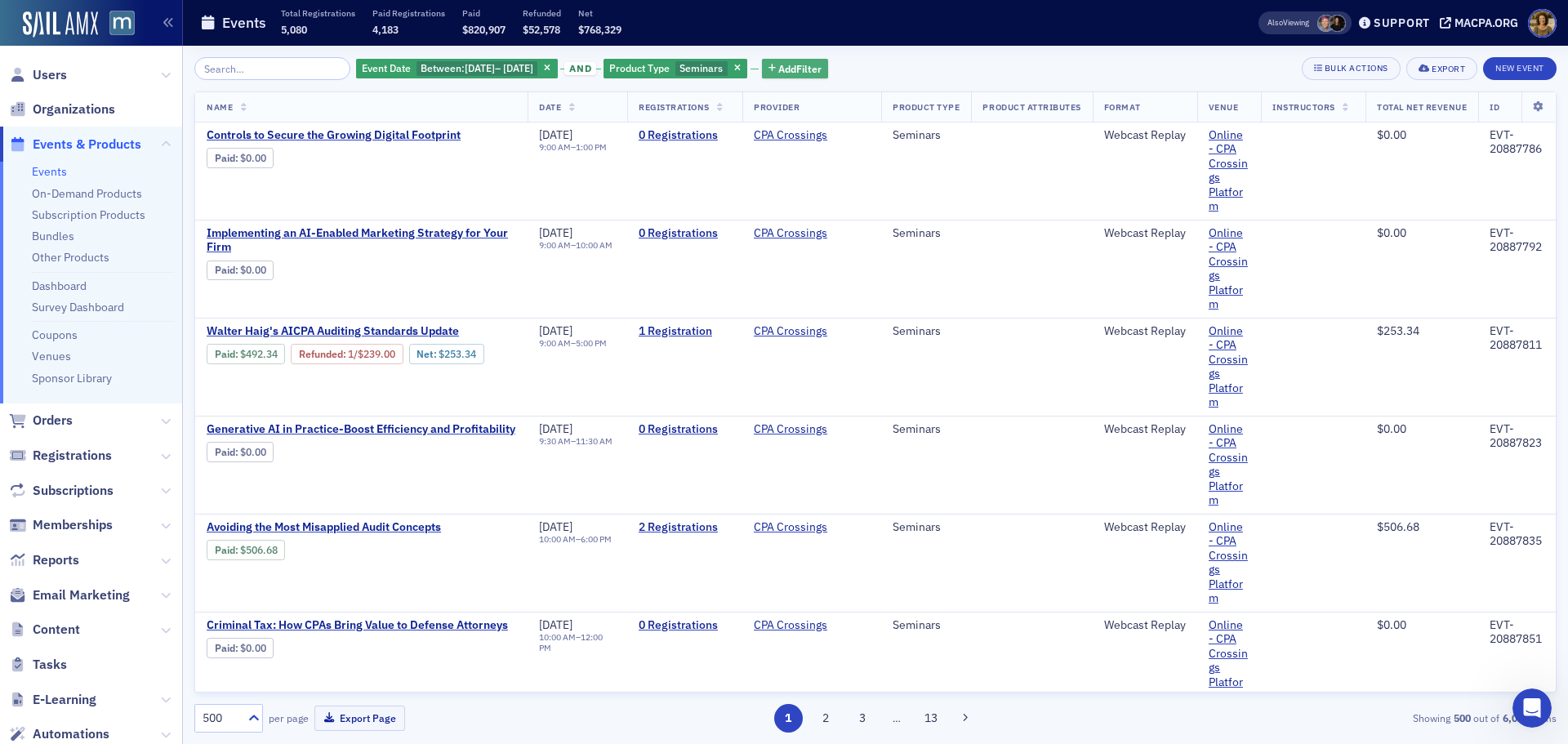 click 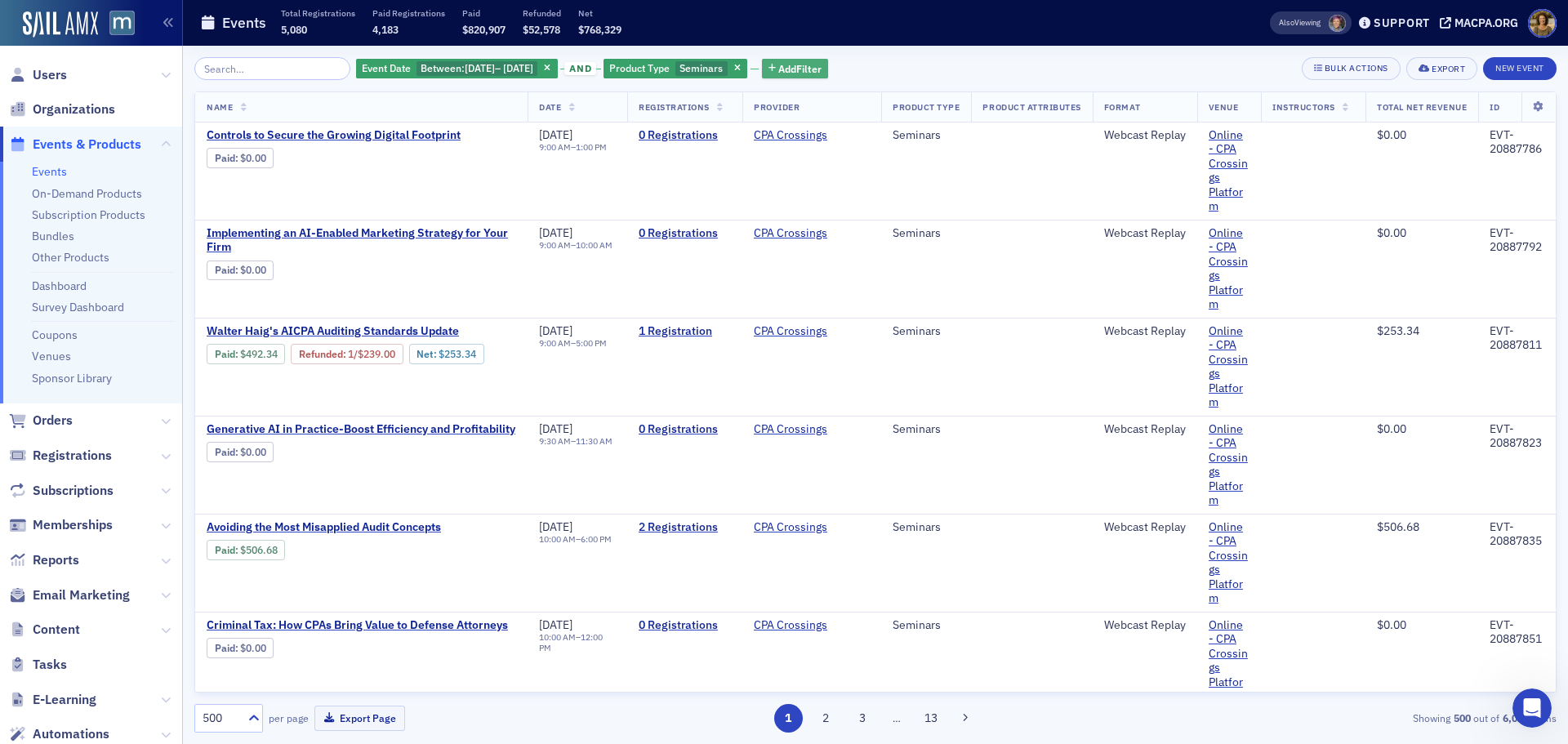 click on "Add  Filter" 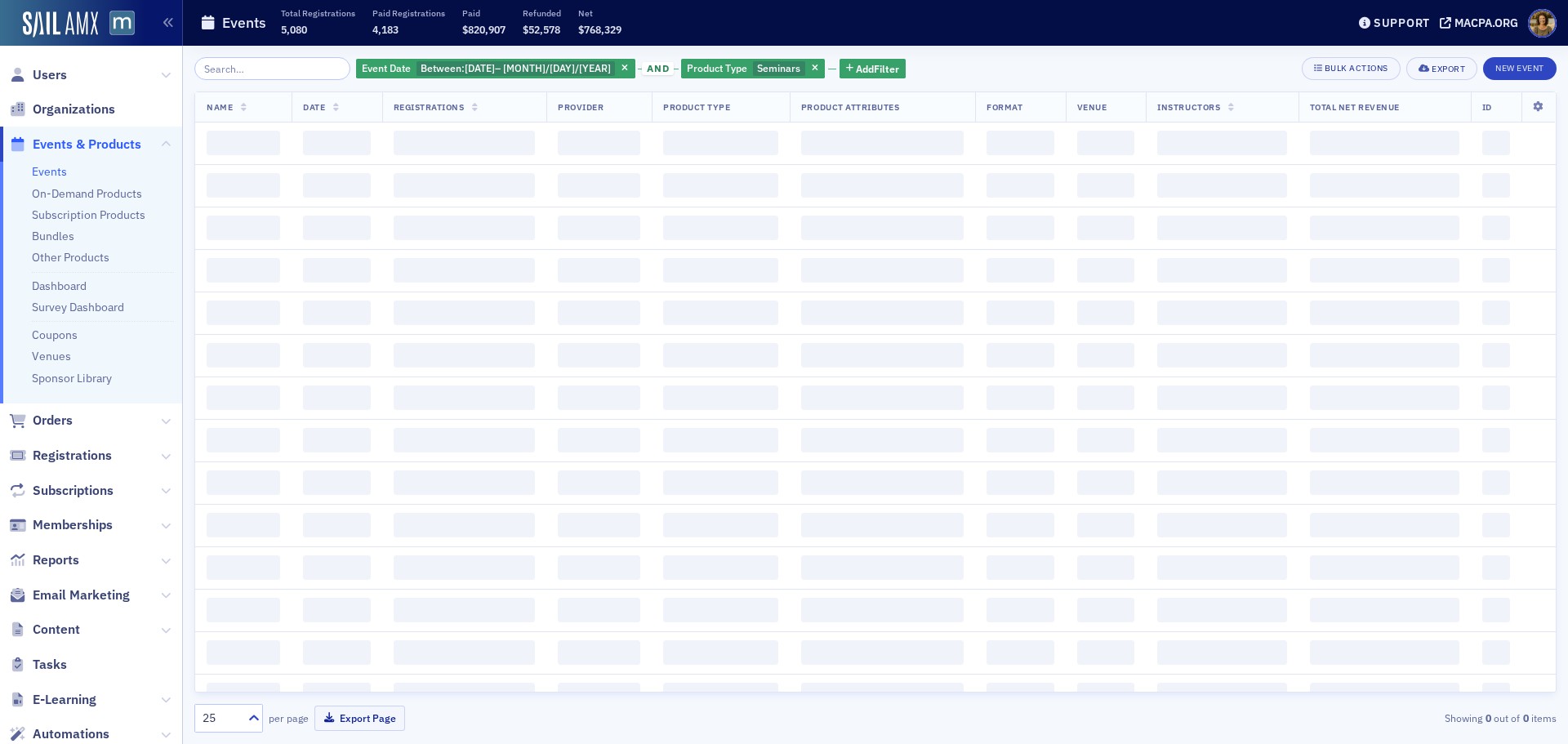 scroll, scrollTop: 0, scrollLeft: 0, axis: both 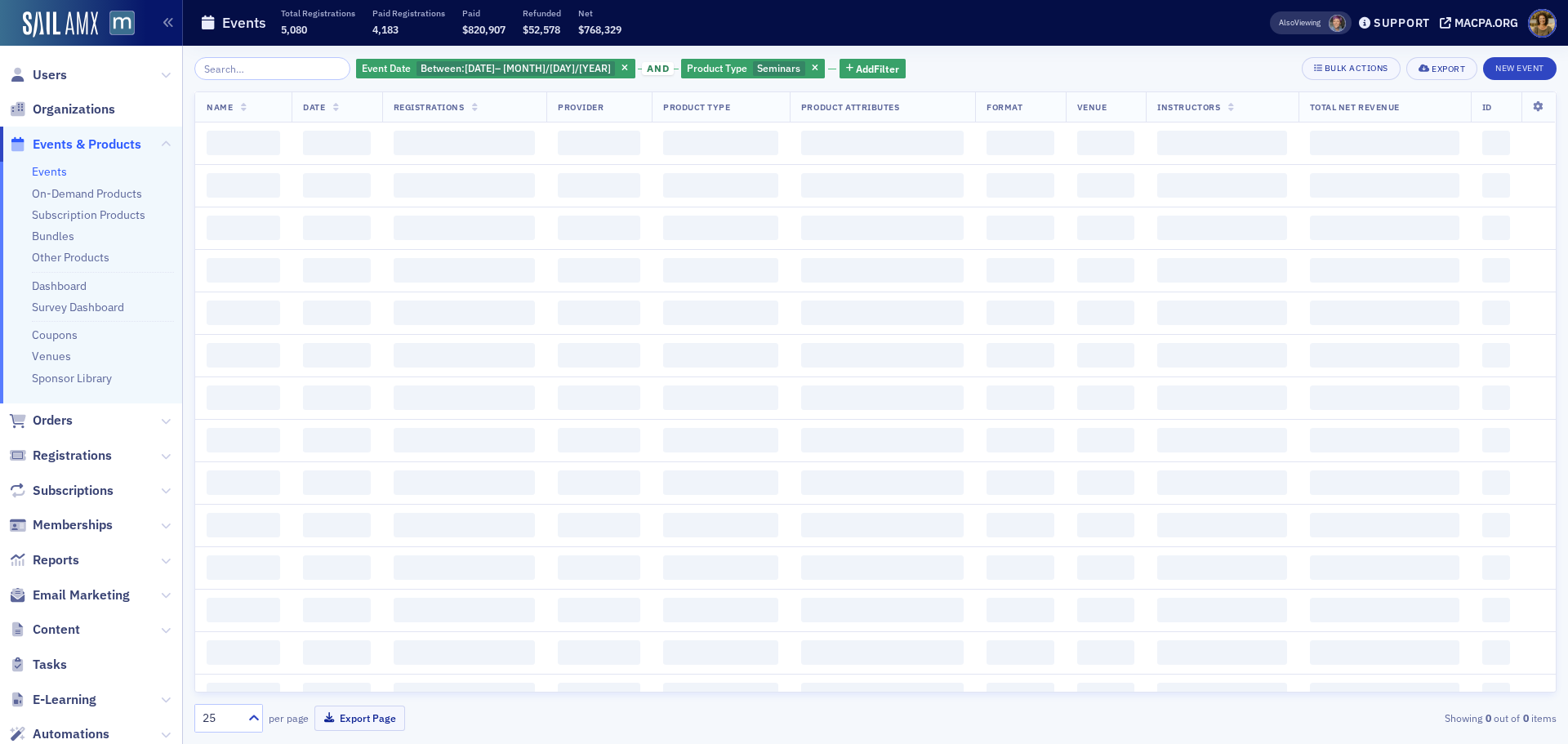 click on "Add  Filter" 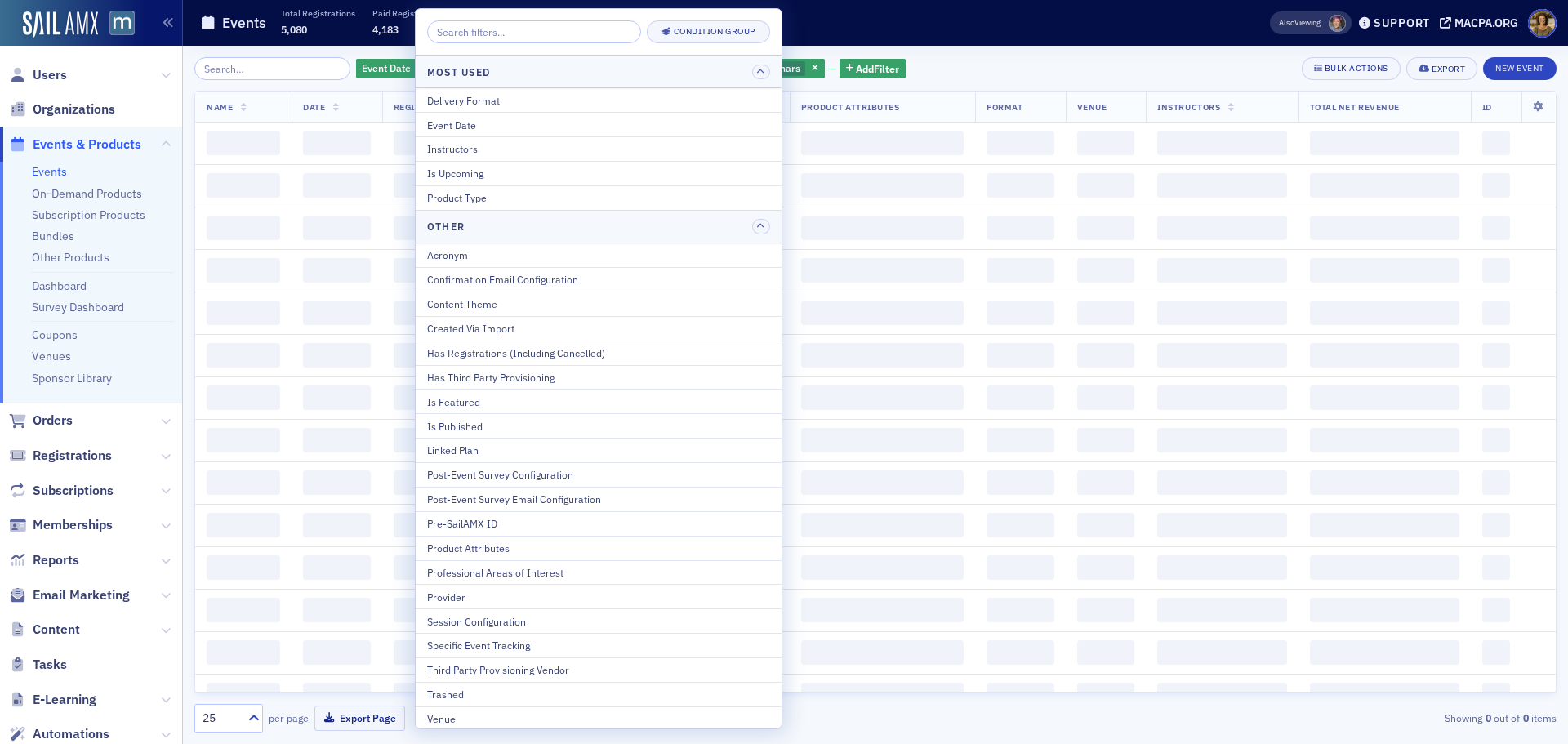 click on "Delivery Format" at bounding box center (599, 100) 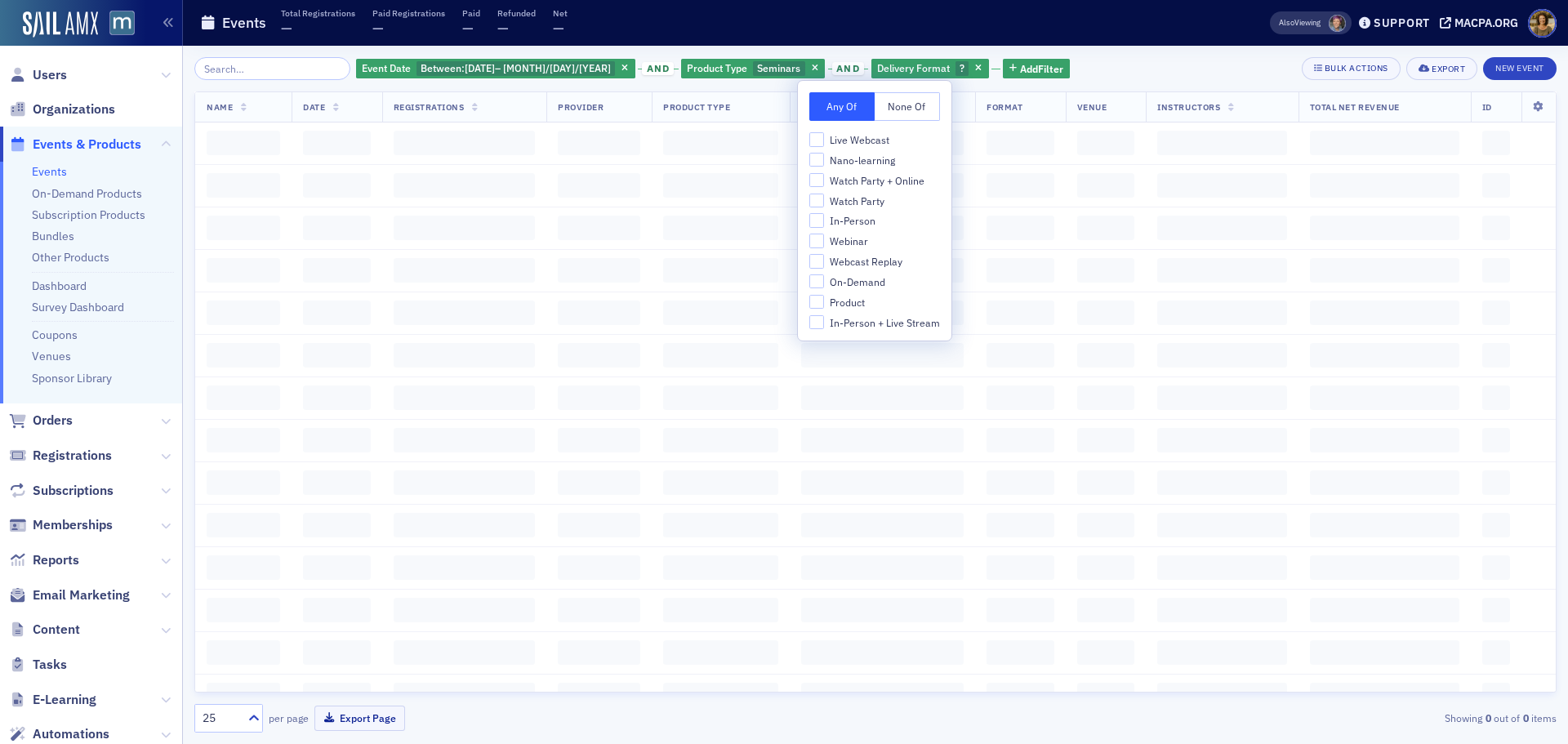 click on "In-Person" at bounding box center (853, 221) 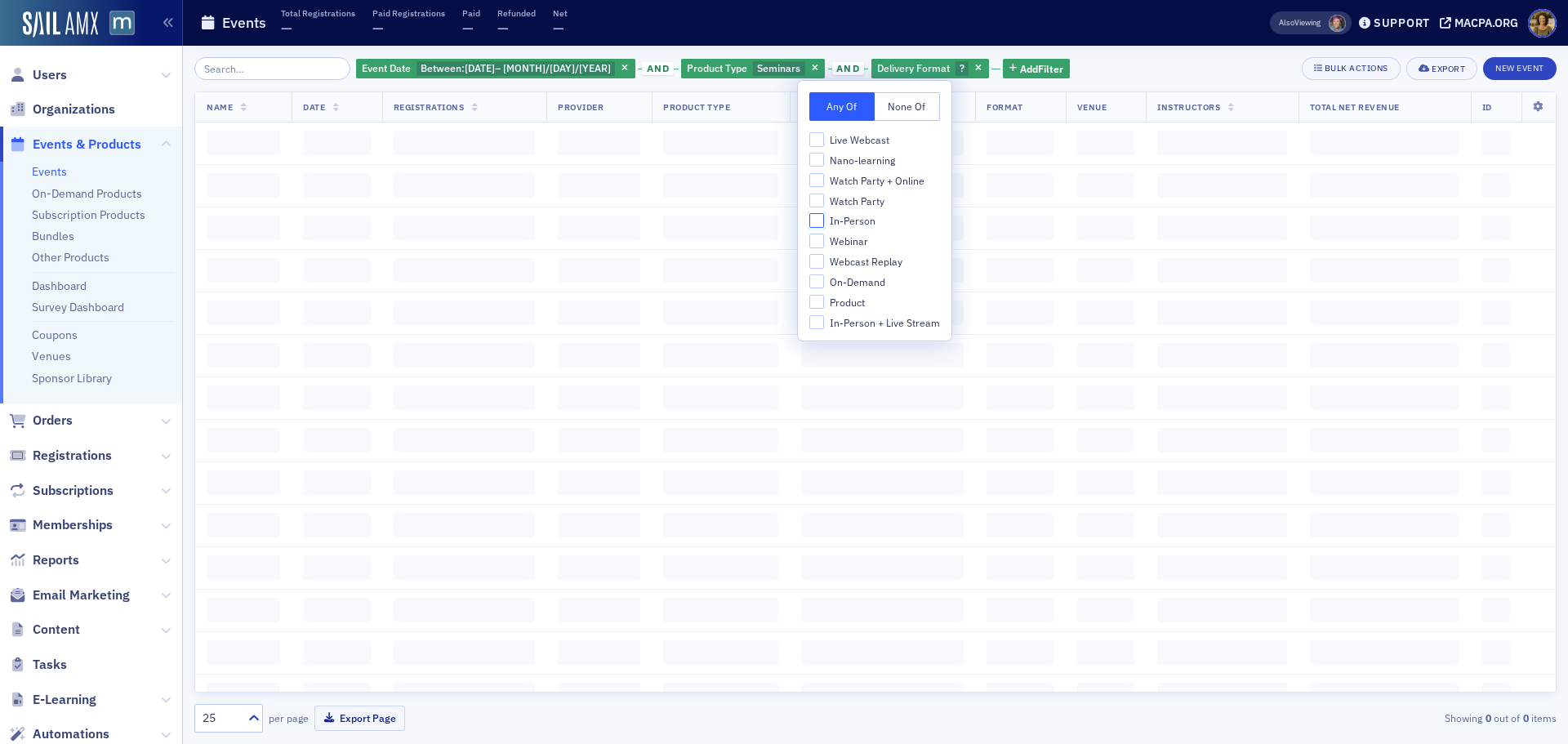 click on "In-Person" at bounding box center (817, 221) 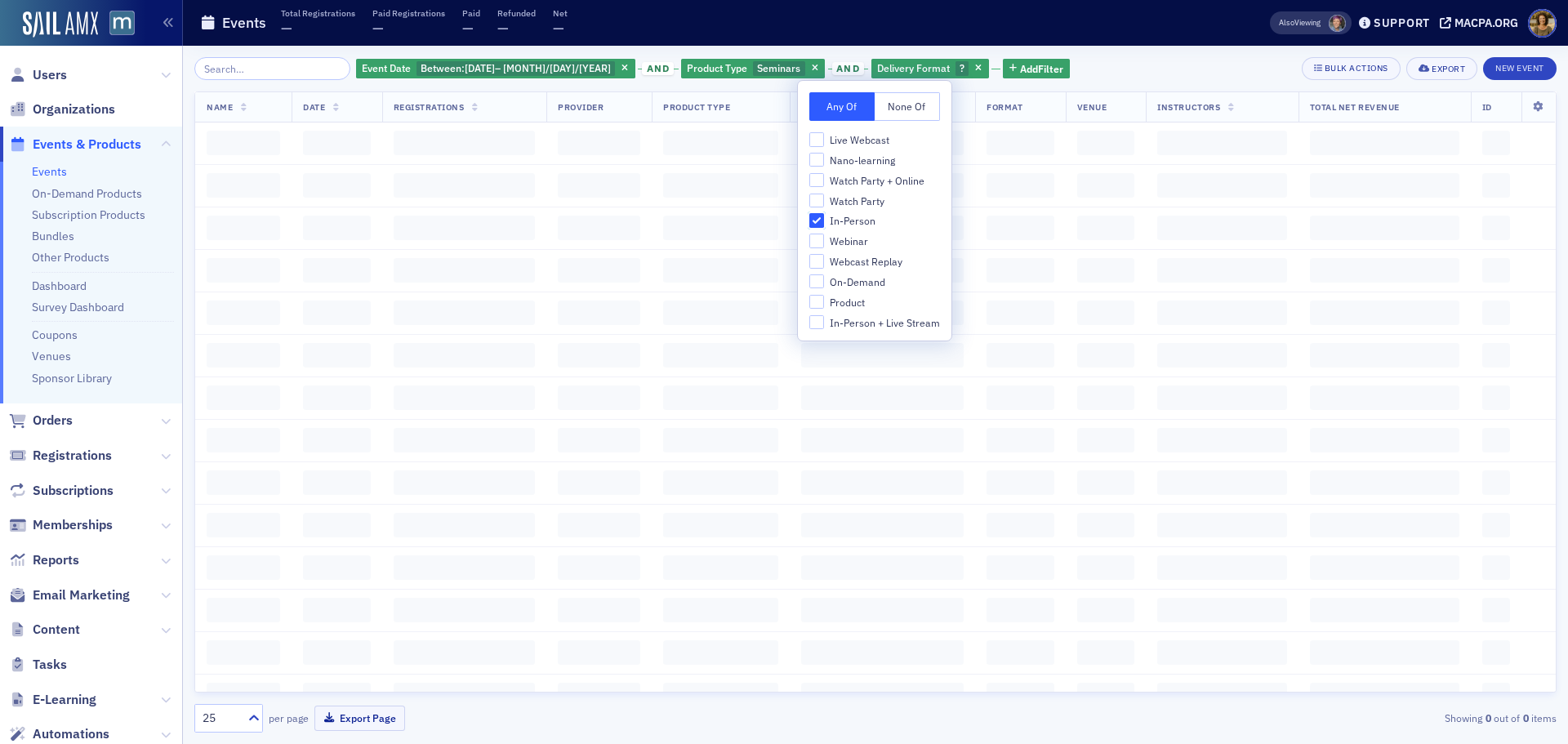 checkbox on "true" 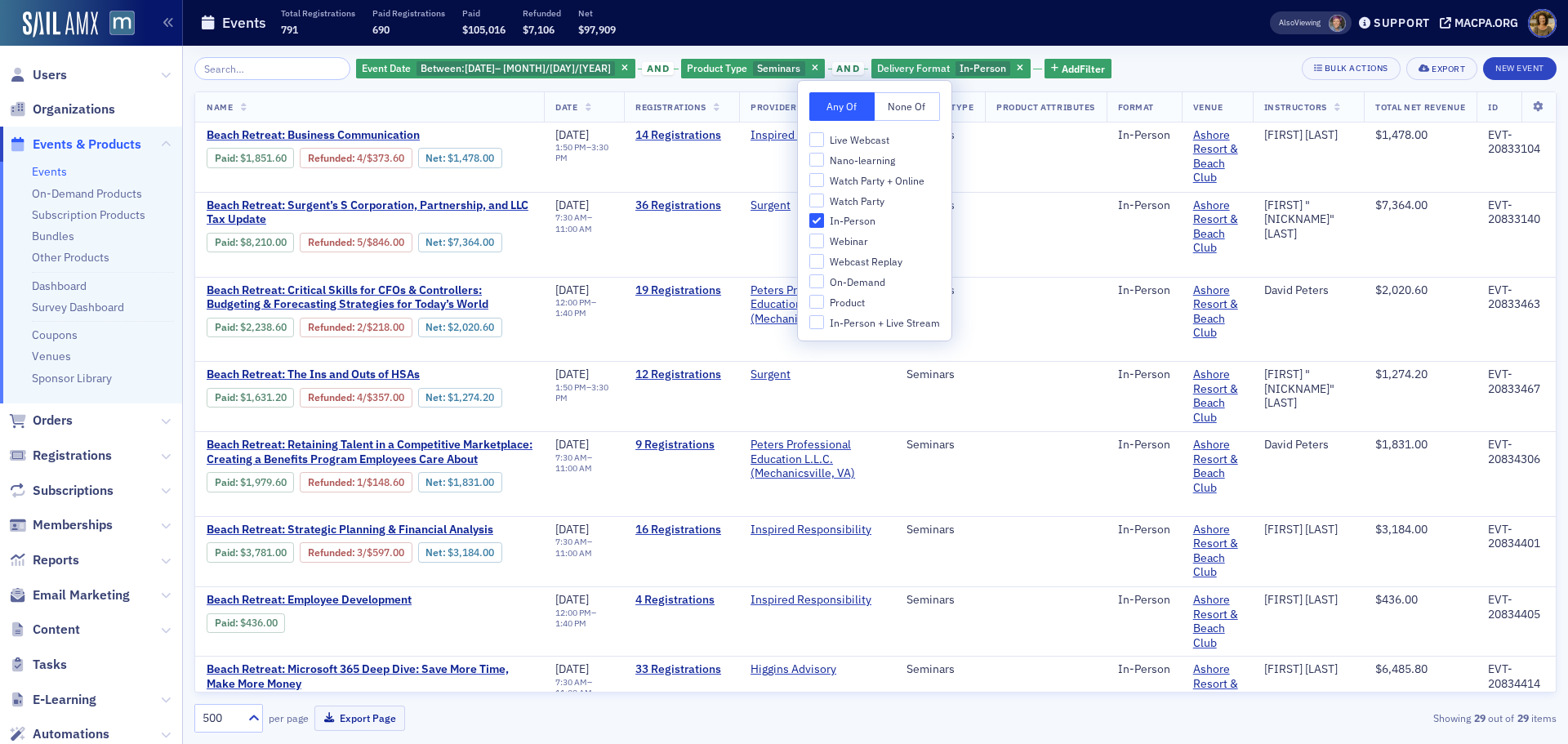 click on "Date" 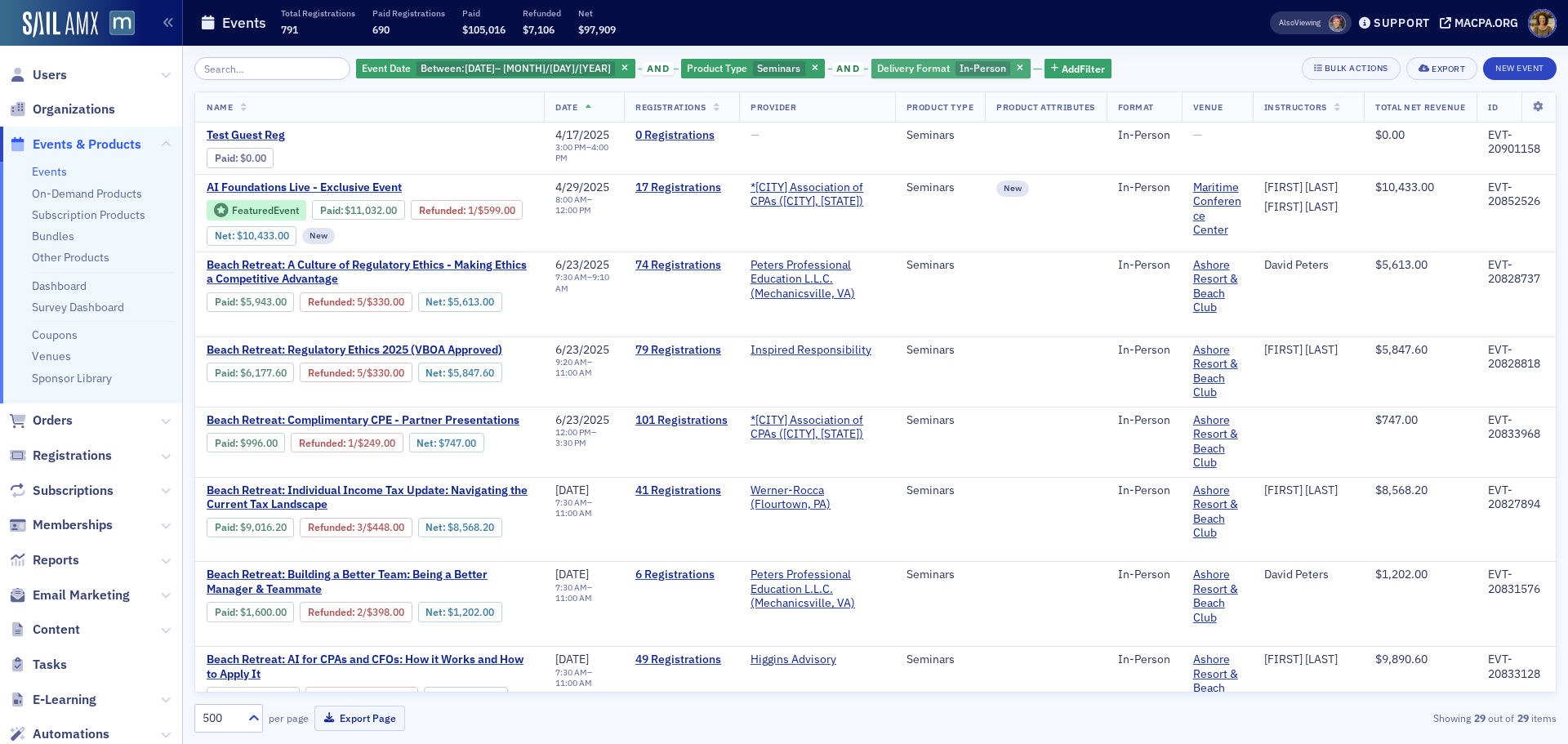 click on "Delivery Format" 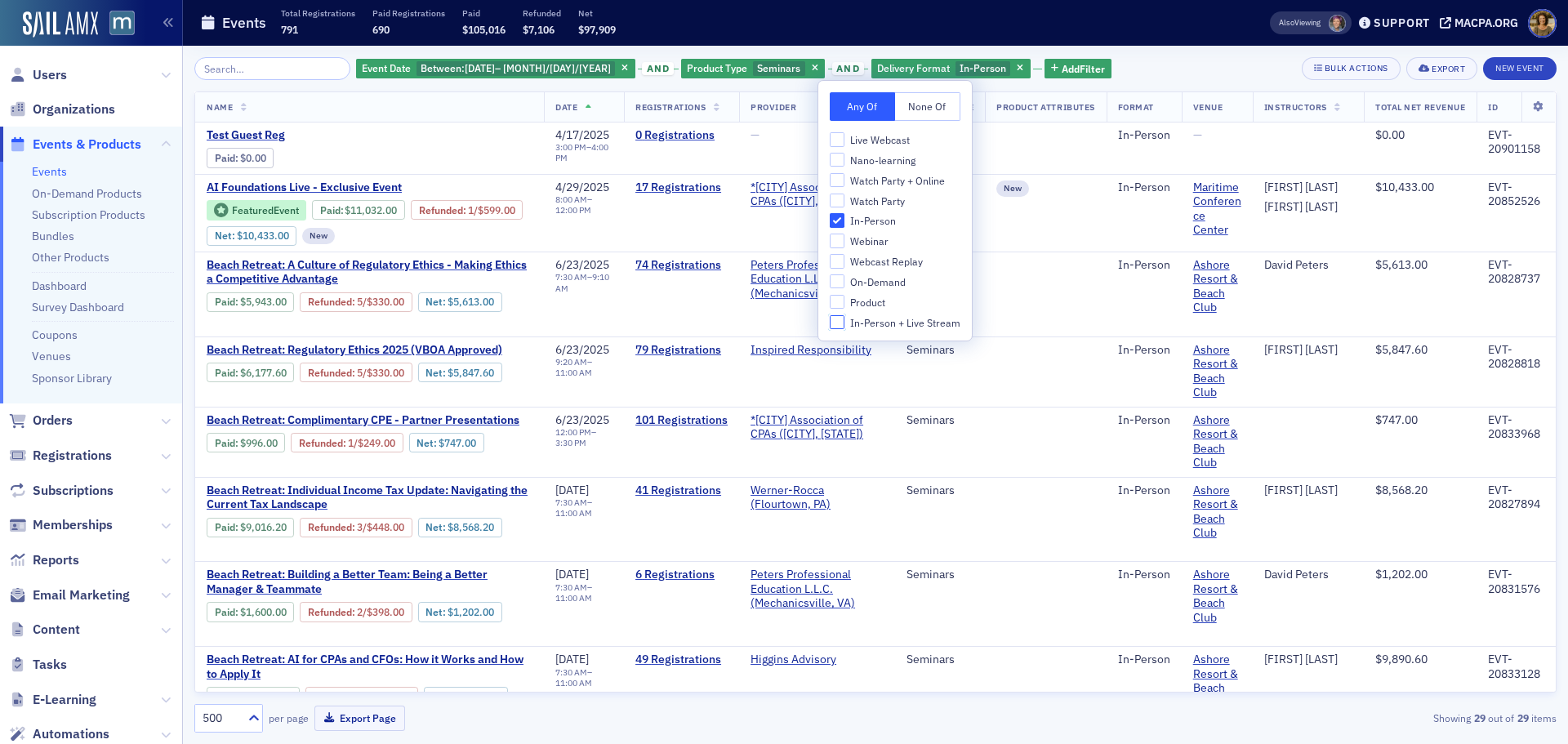 click on "In-Person + Live Stream" at bounding box center (837, 323) 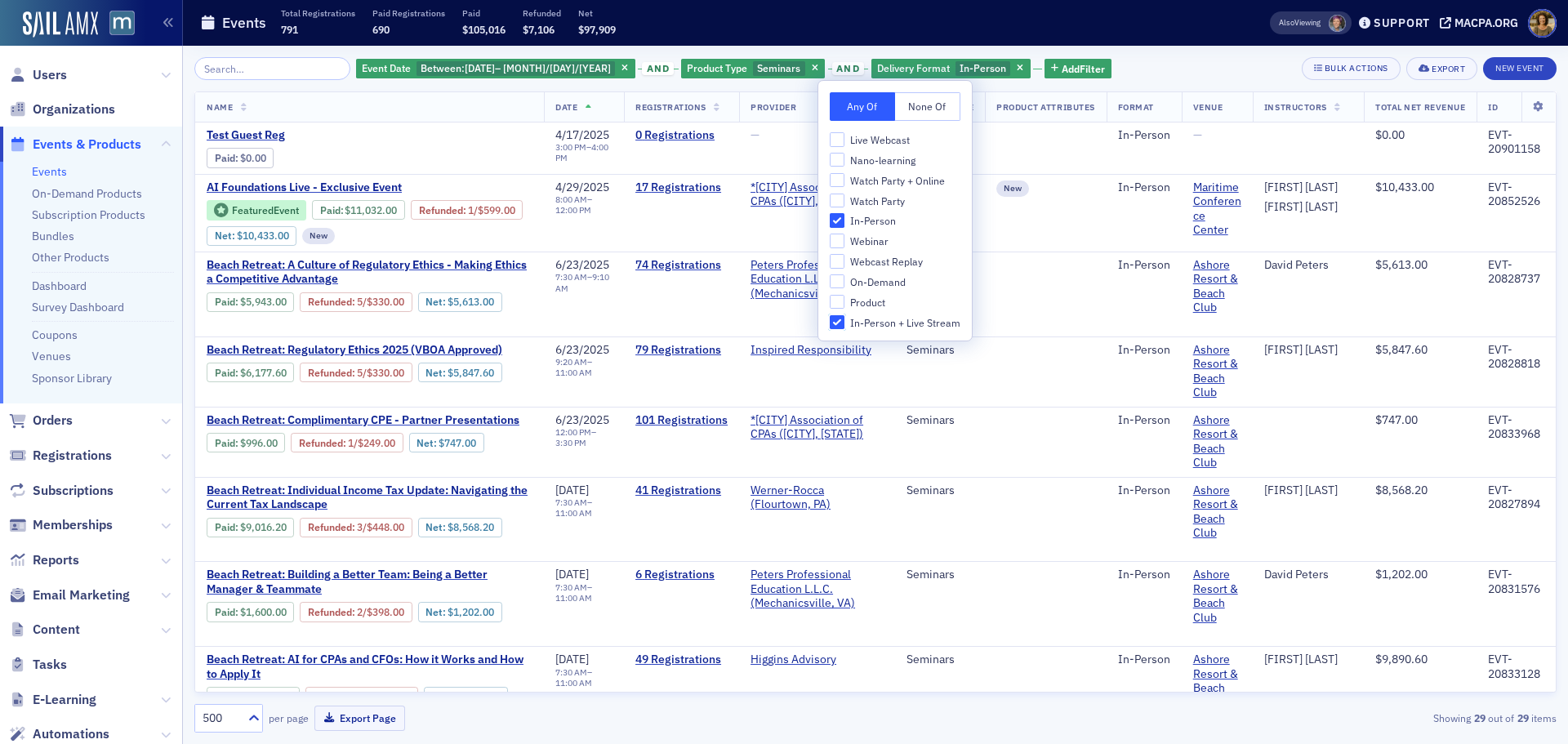 checkbox on "true" 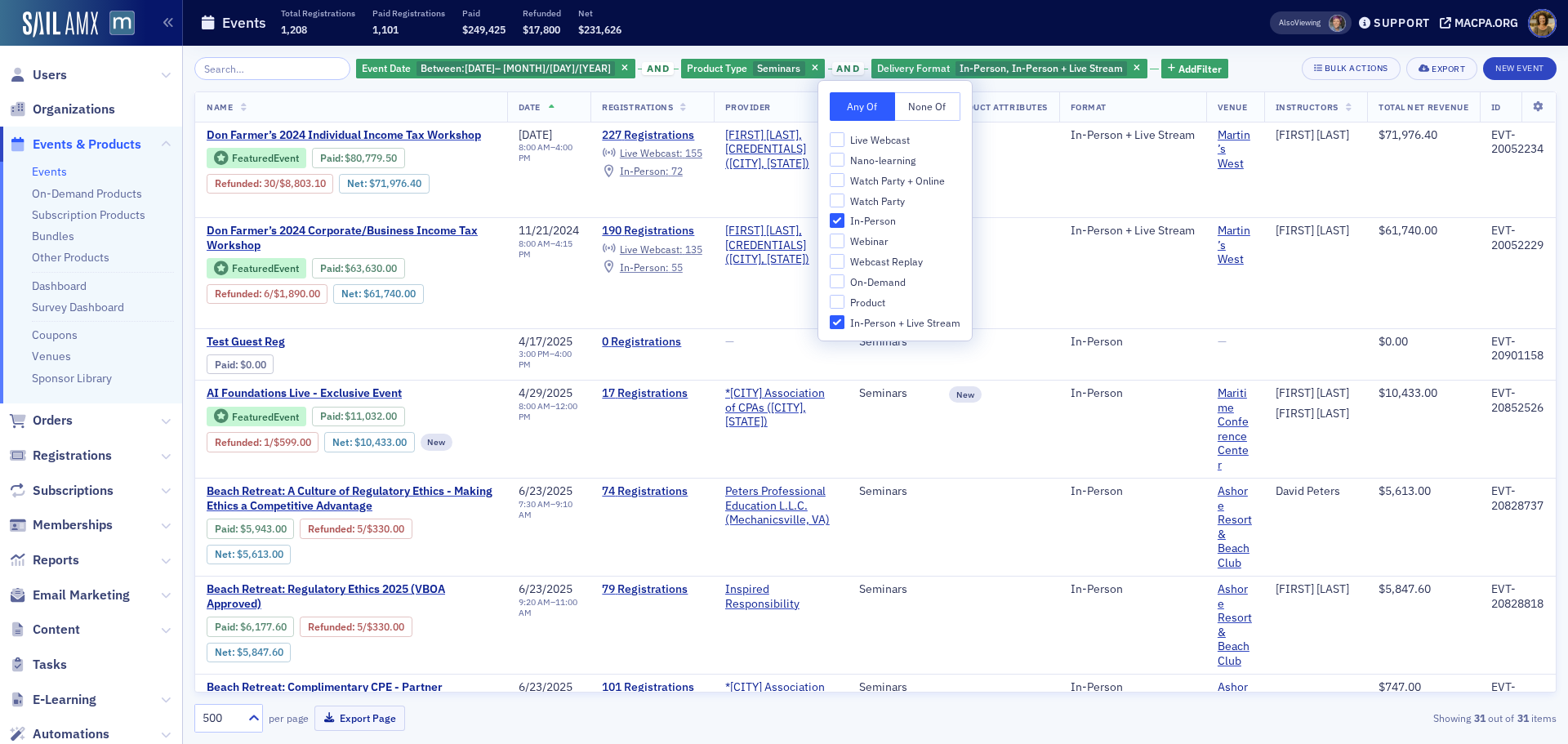 click on "Events Total Registrations 1,208 Paid Registrations 1,101 Paid $249,425 Refunded $17,800 Net $231,626" 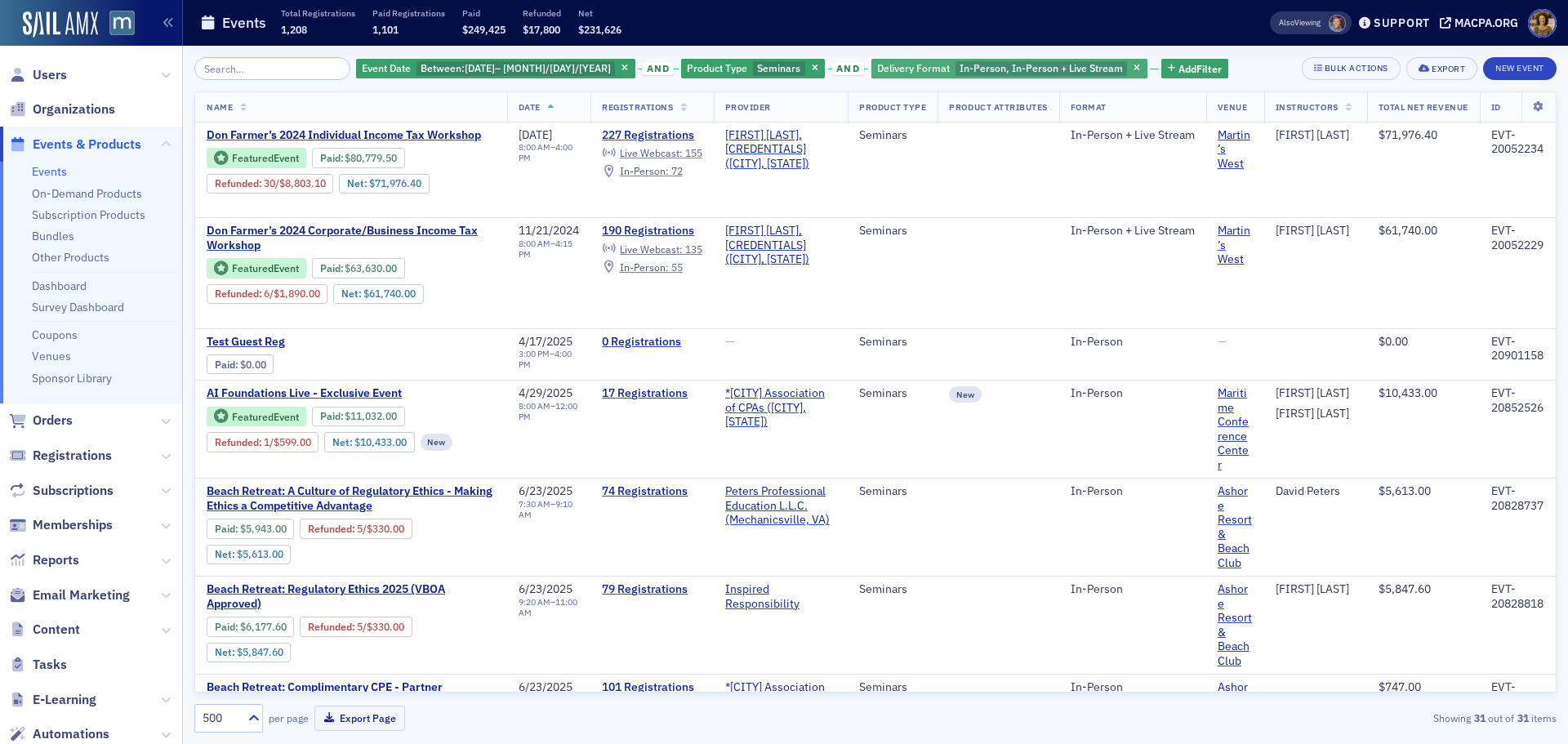 click on "In-Person, In-Person + Live Stream" 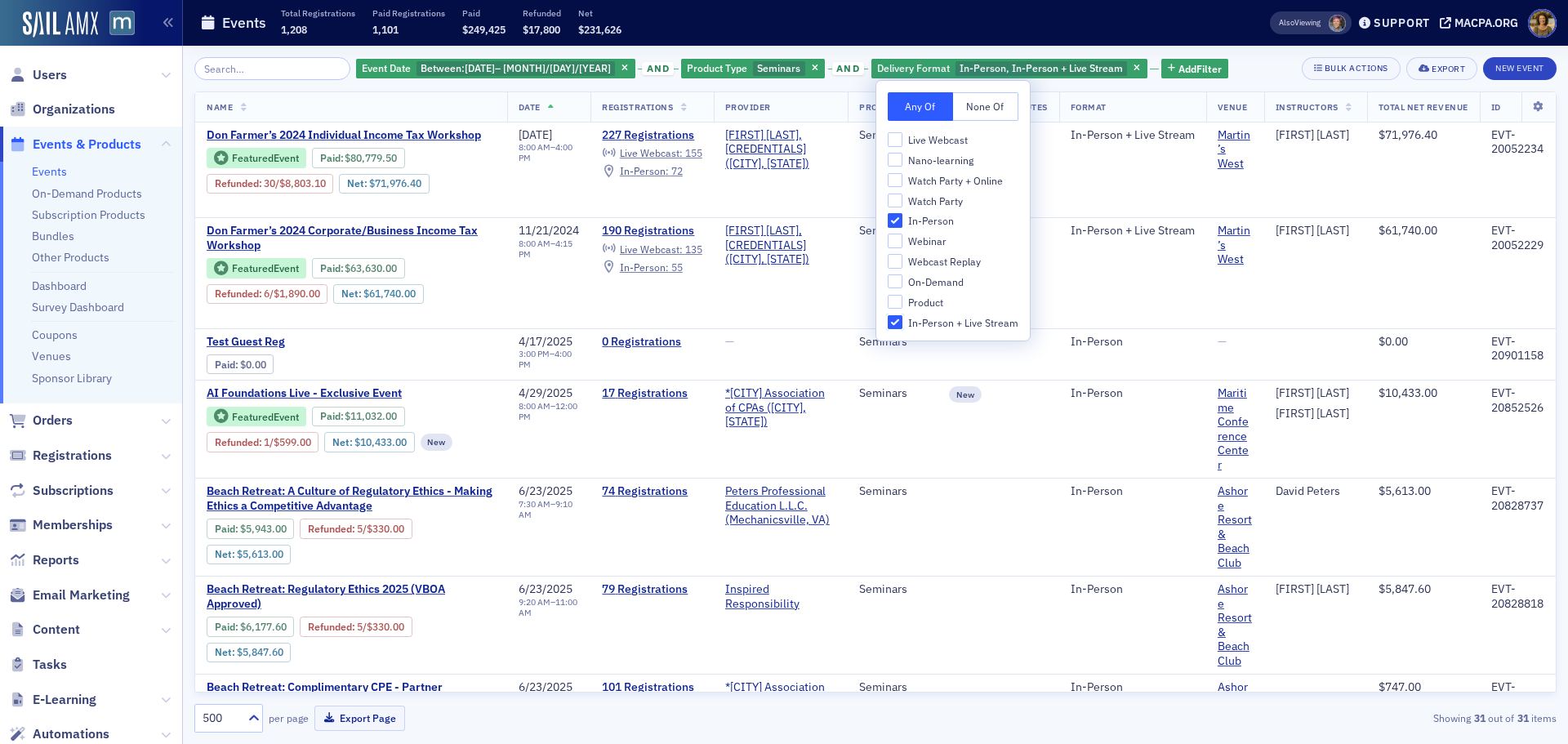 click on "In-Person + Live Stream" at bounding box center [895, 323] 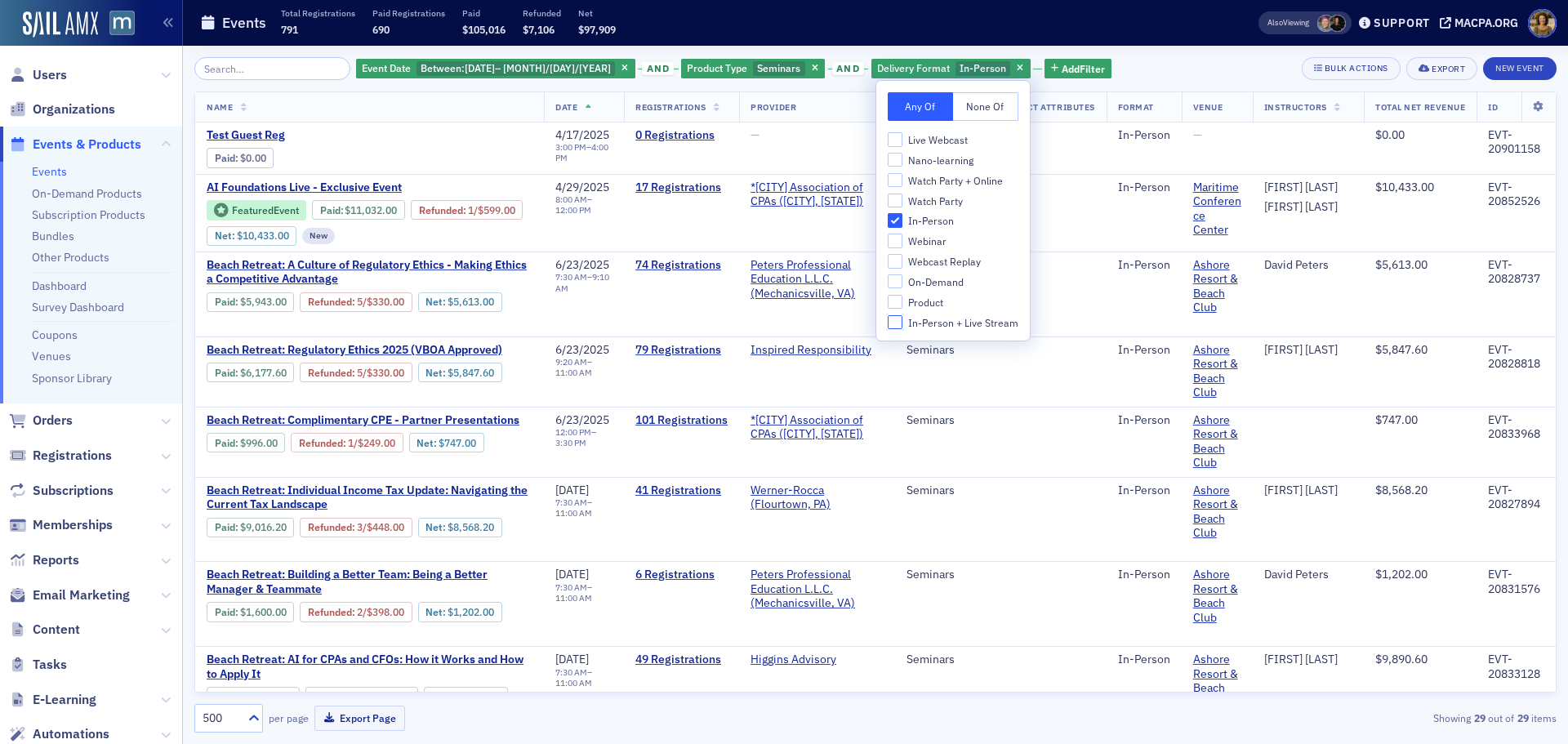 drag, startPoint x: 893, startPoint y: 321, endPoint x: 898, endPoint y: 241, distance: 80.1561 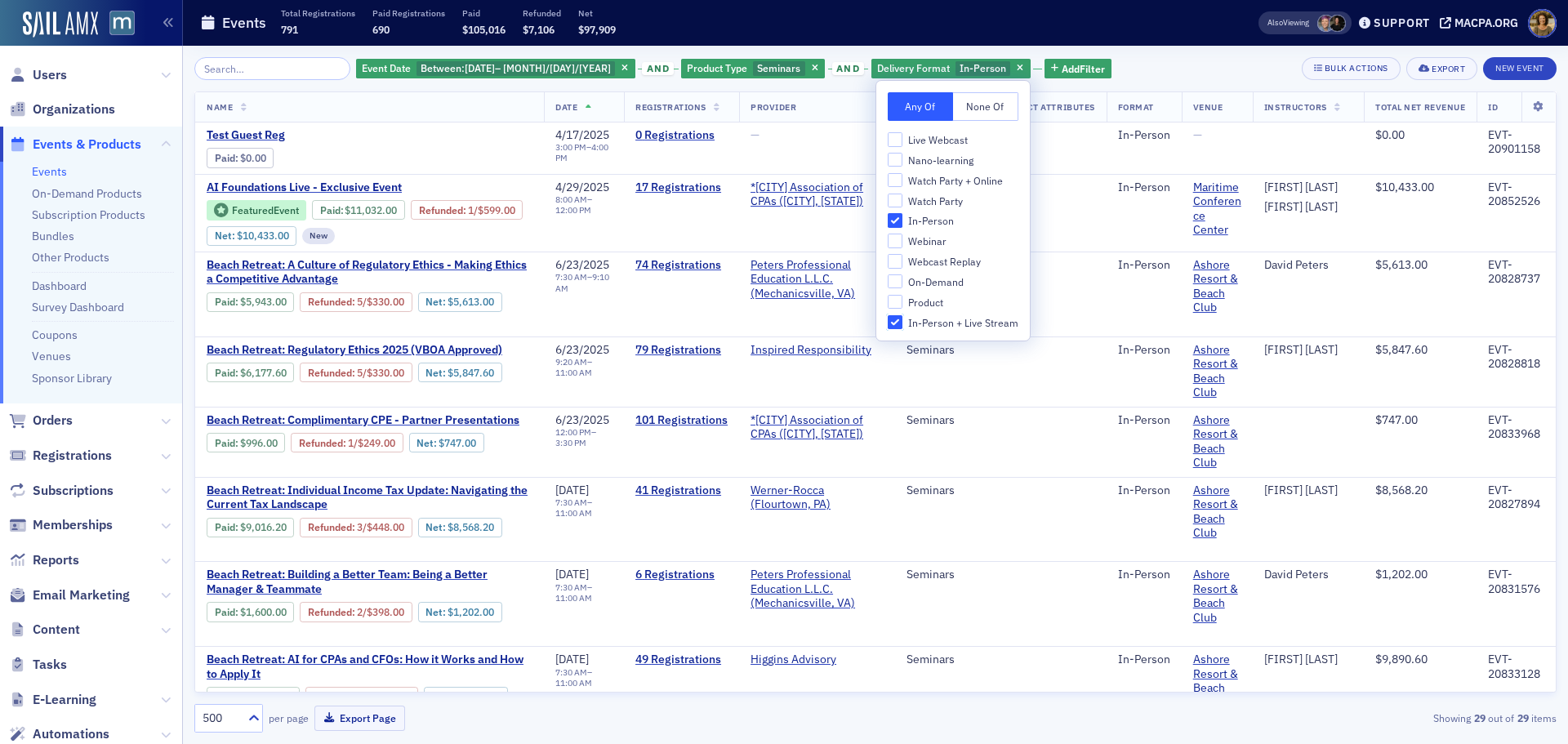 checkbox on "true" 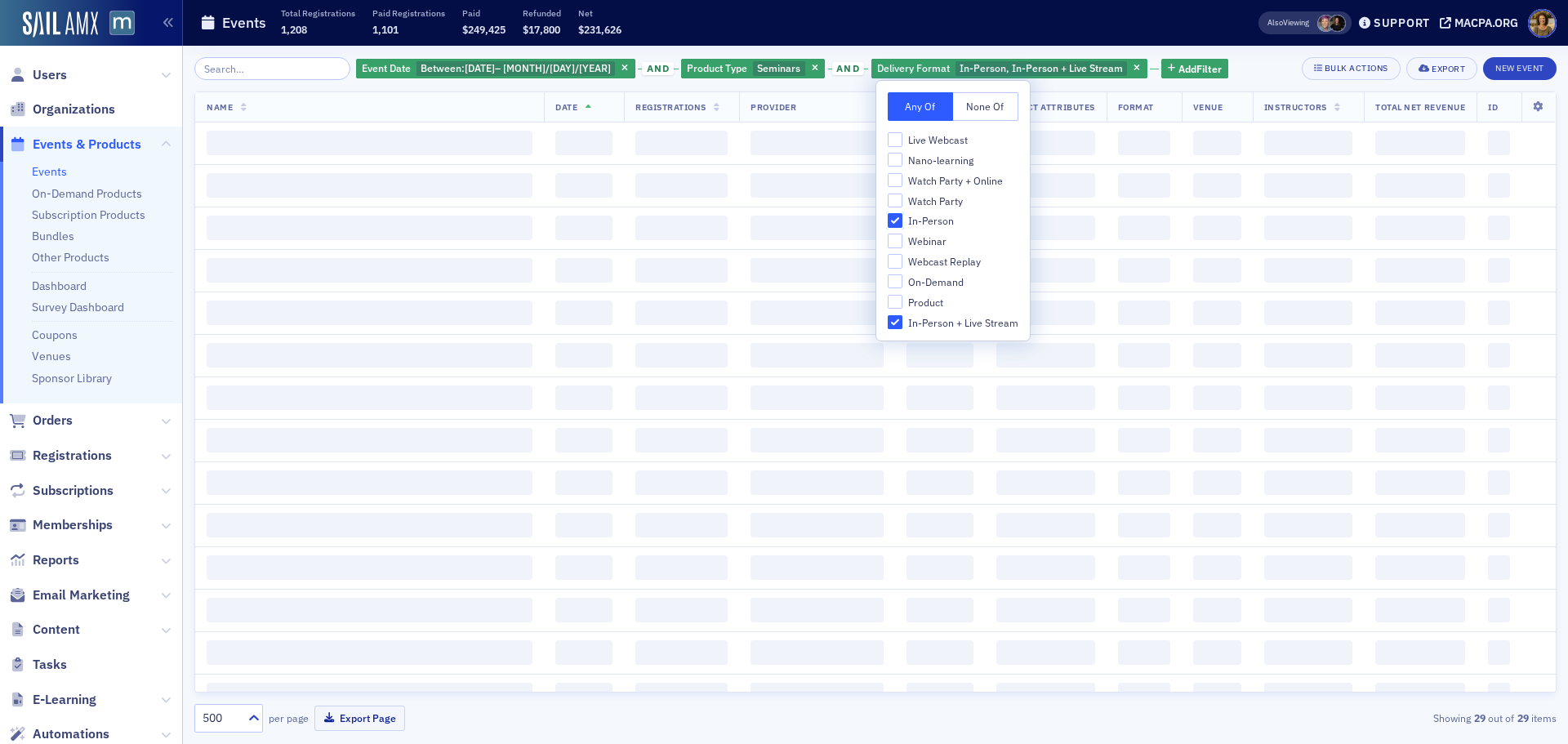 click on "In-Person" at bounding box center (895, 221) 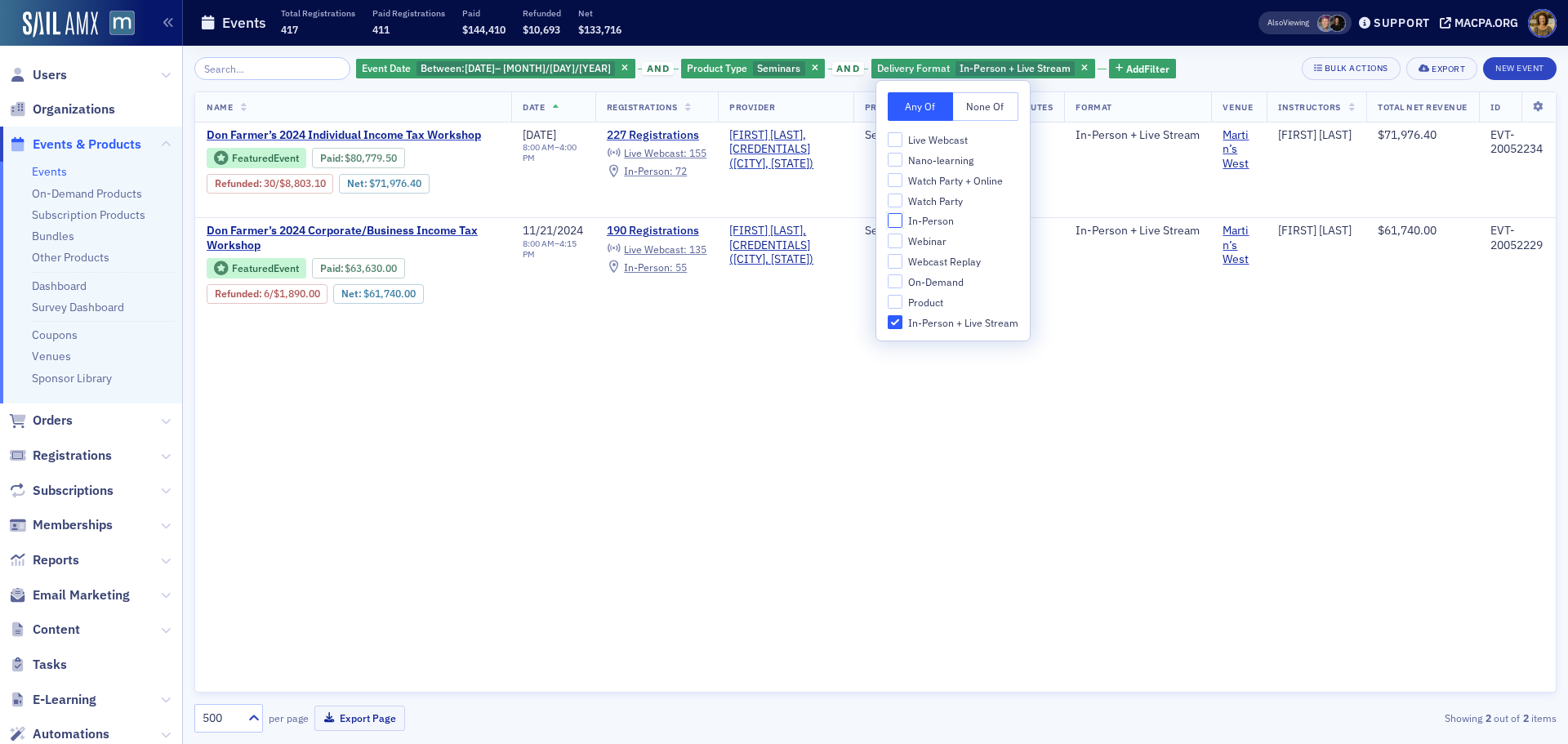 click on "In-Person" at bounding box center (895, 221) 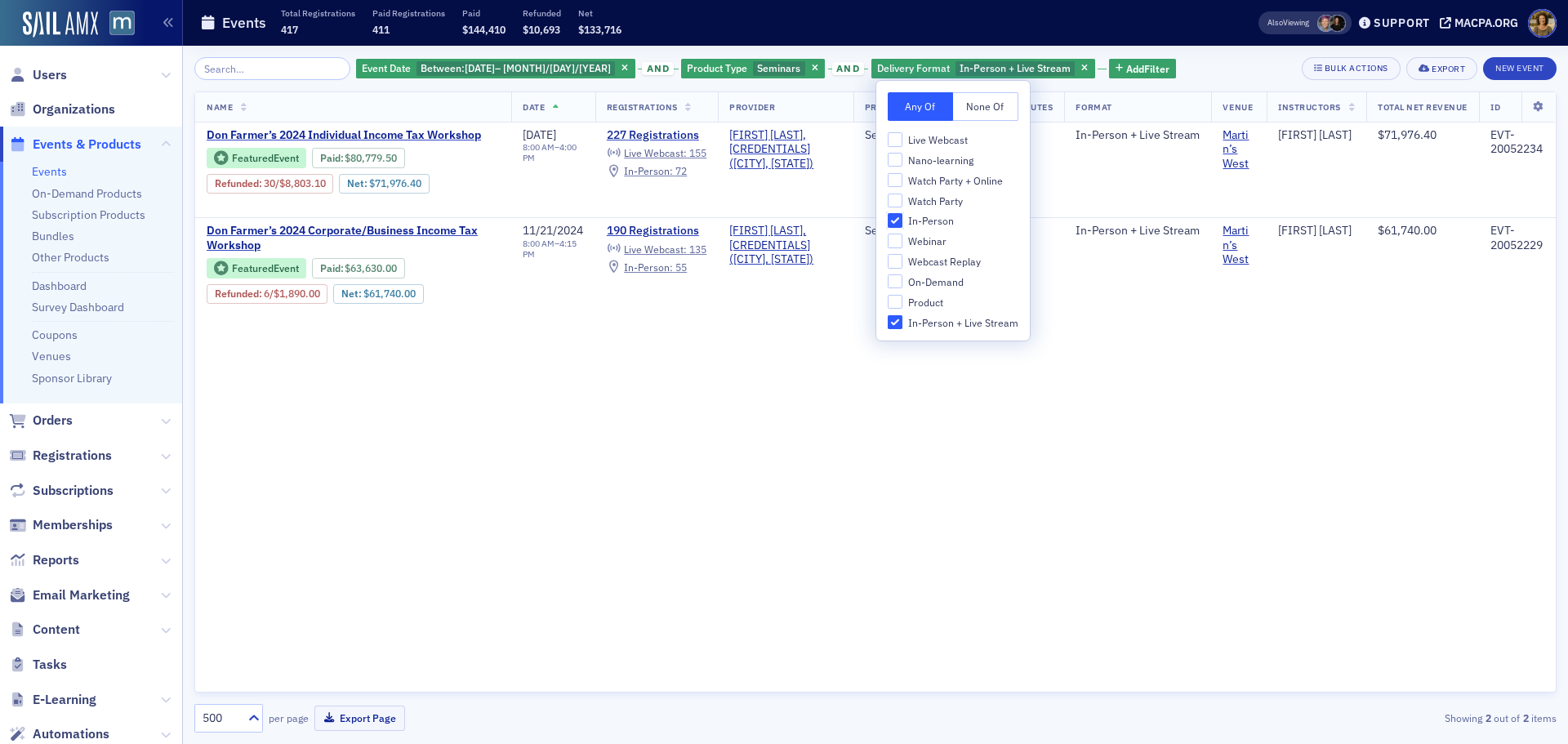 checkbox on "true" 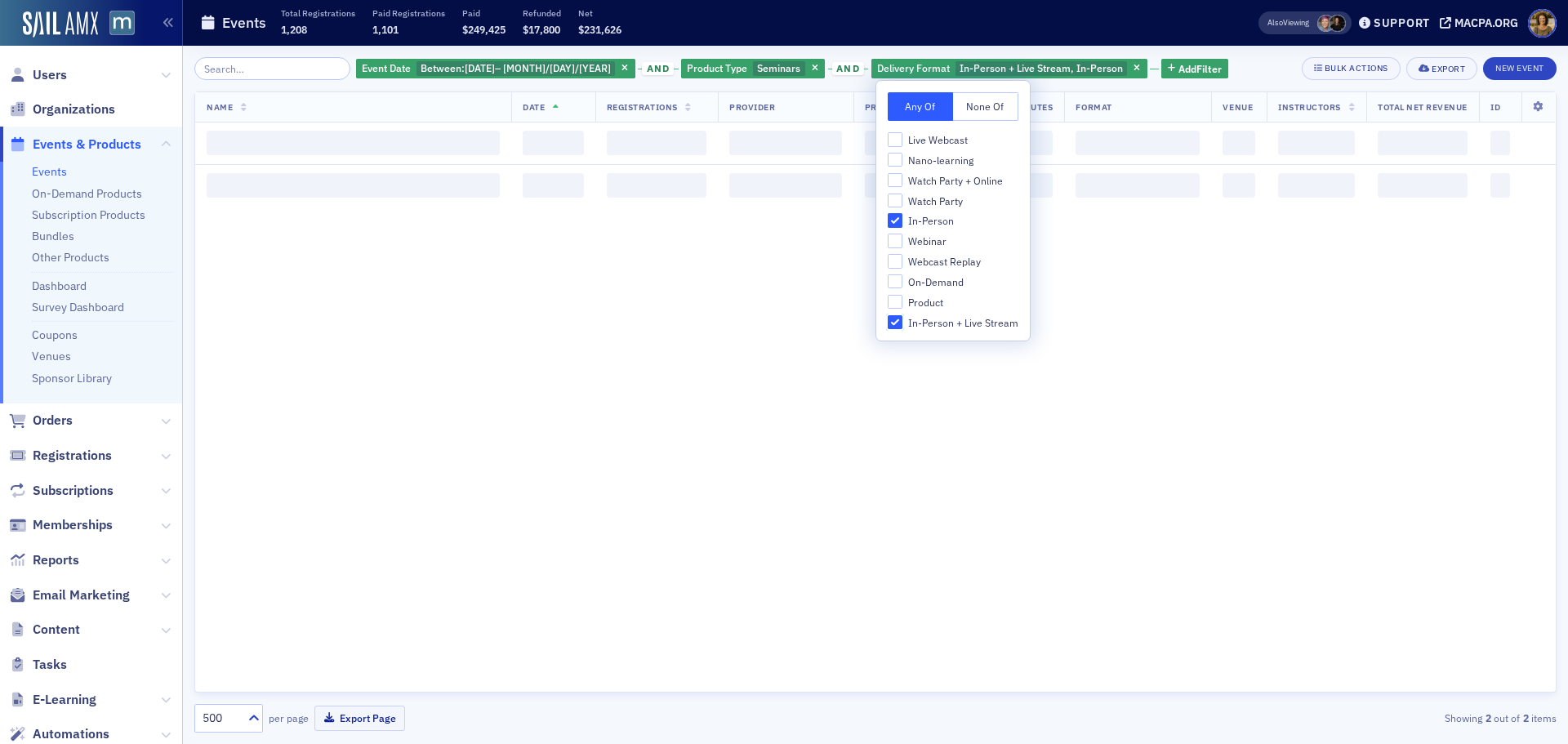 drag, startPoint x: 897, startPoint y: 323, endPoint x: 911, endPoint y: 327, distance: 14.56022 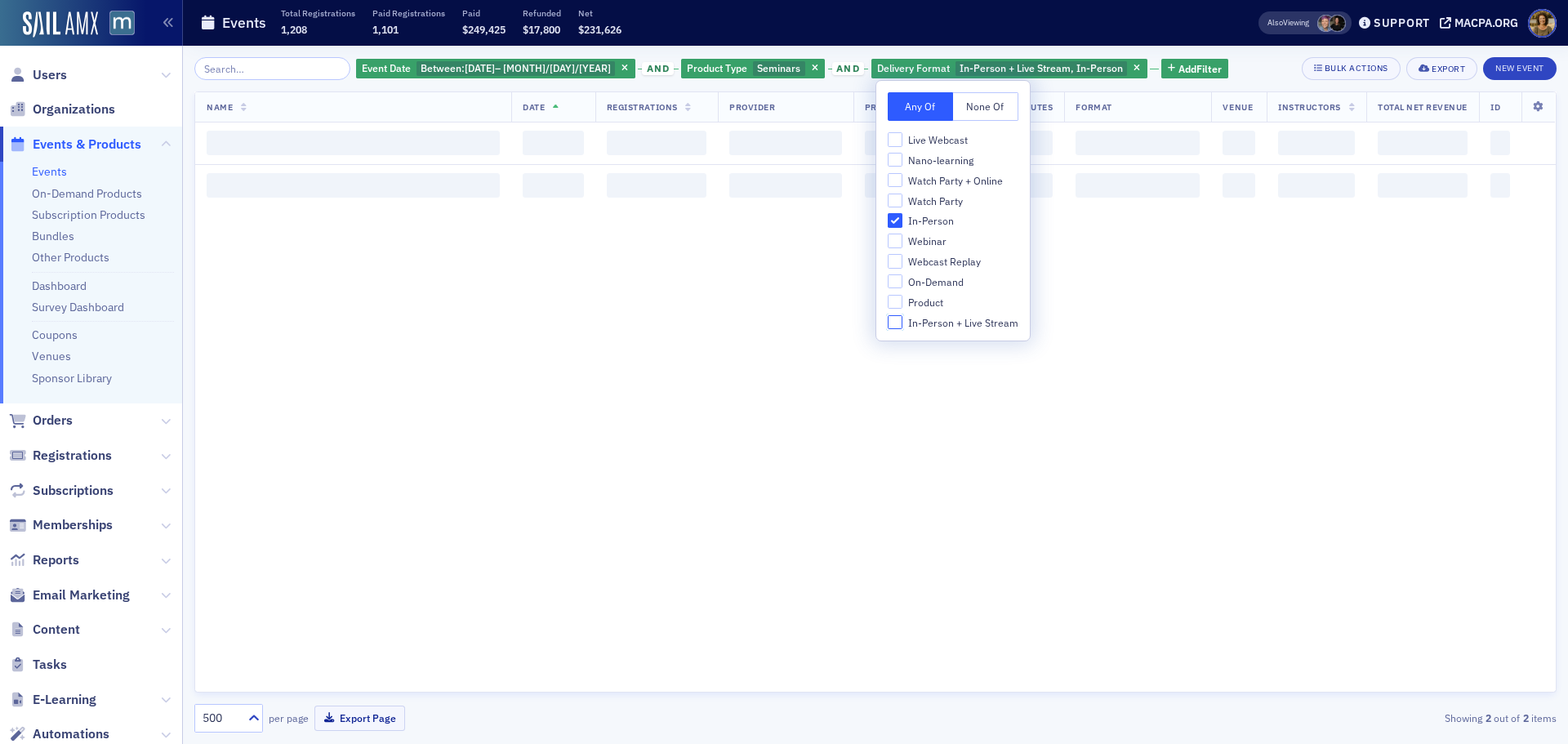 checkbox on "false" 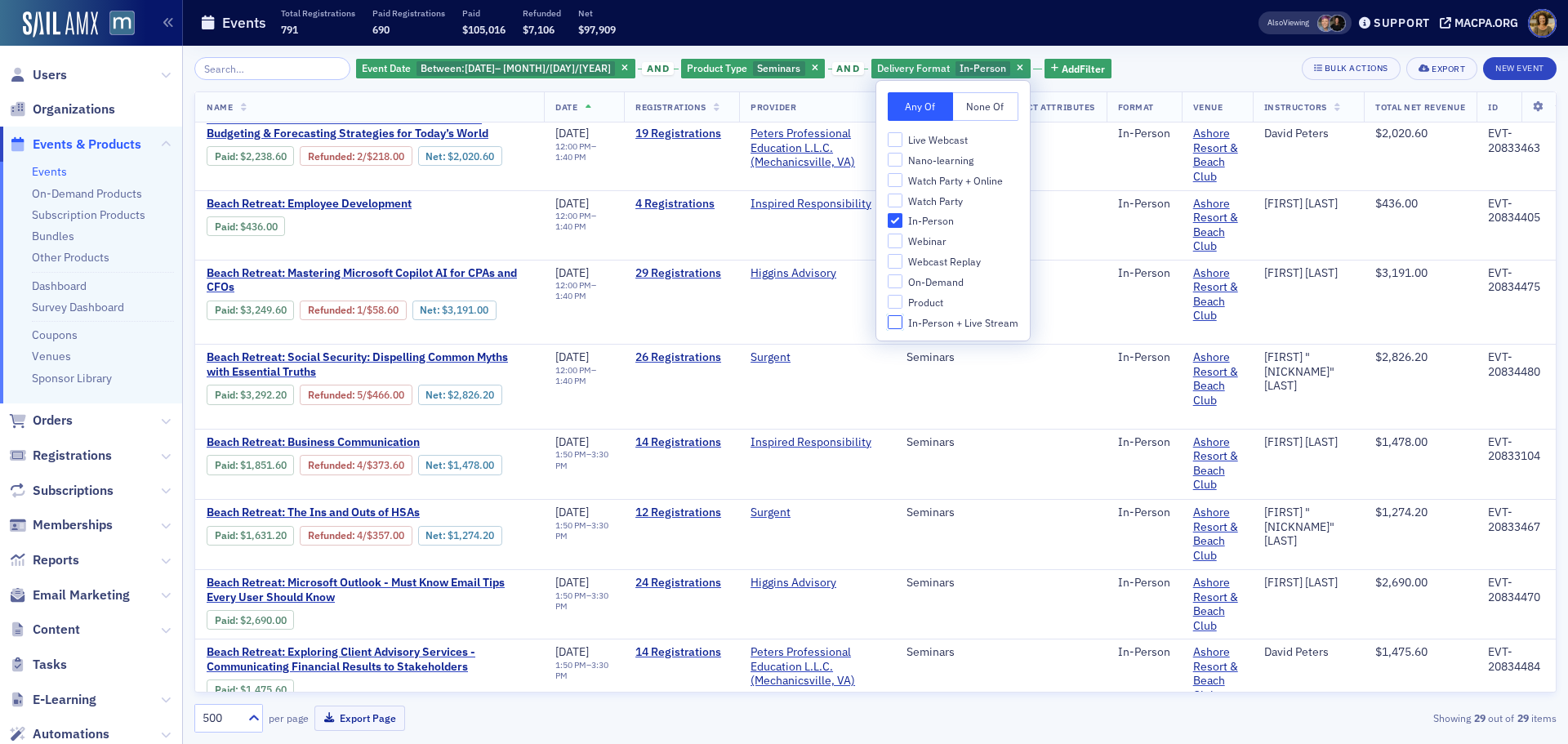 scroll, scrollTop: 1701, scrollLeft: 0, axis: vertical 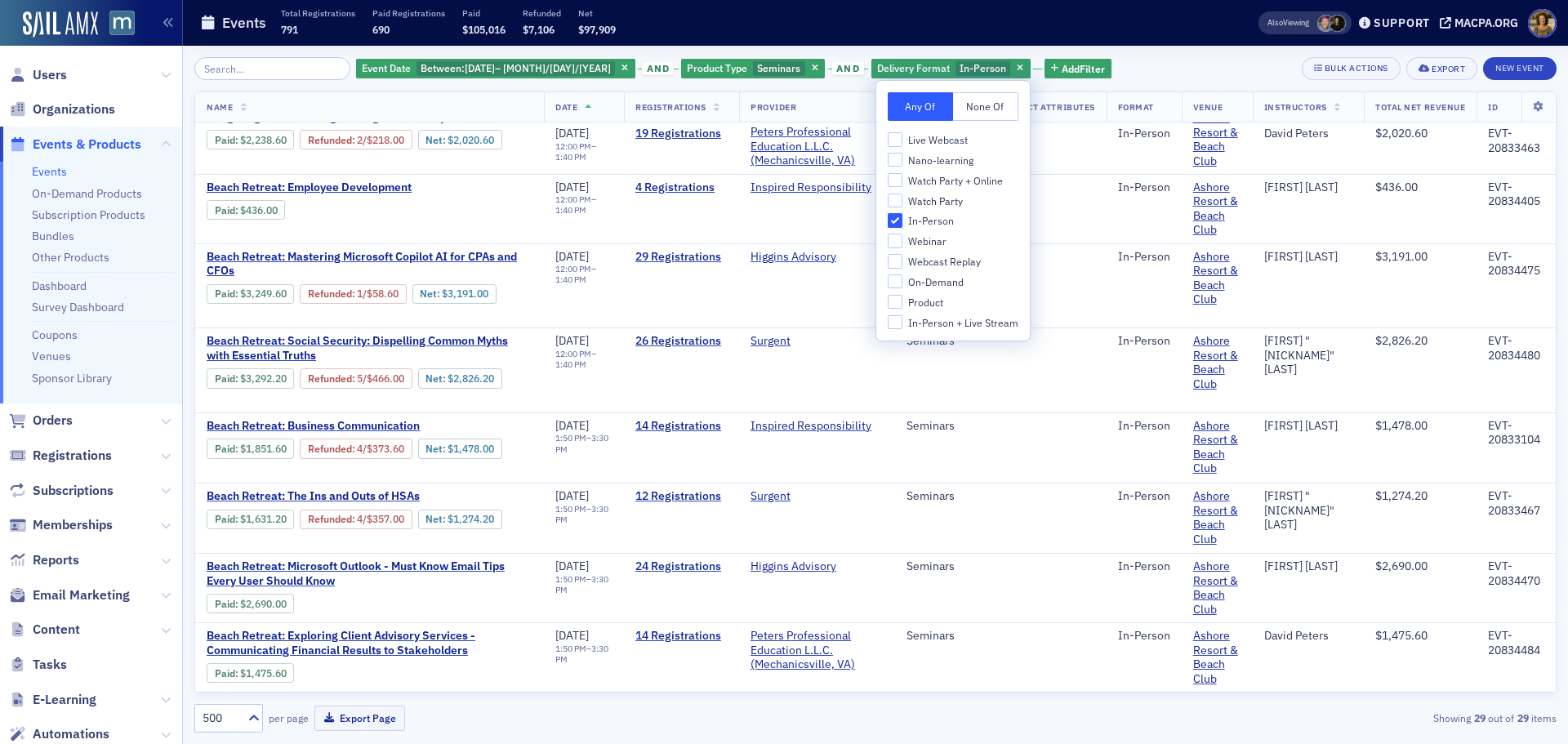 click on "In-Person" at bounding box center [895, 221] 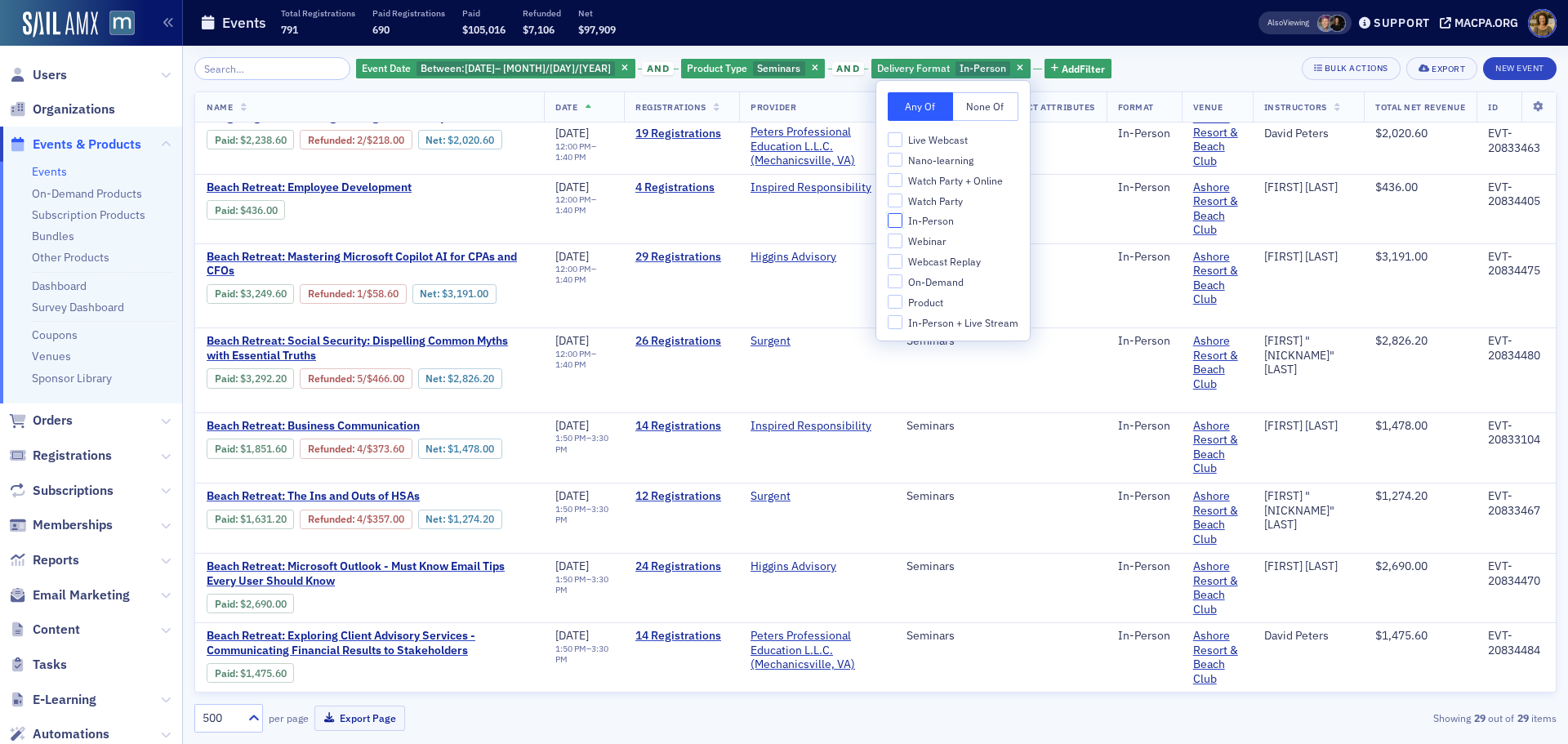 checkbox on "false" 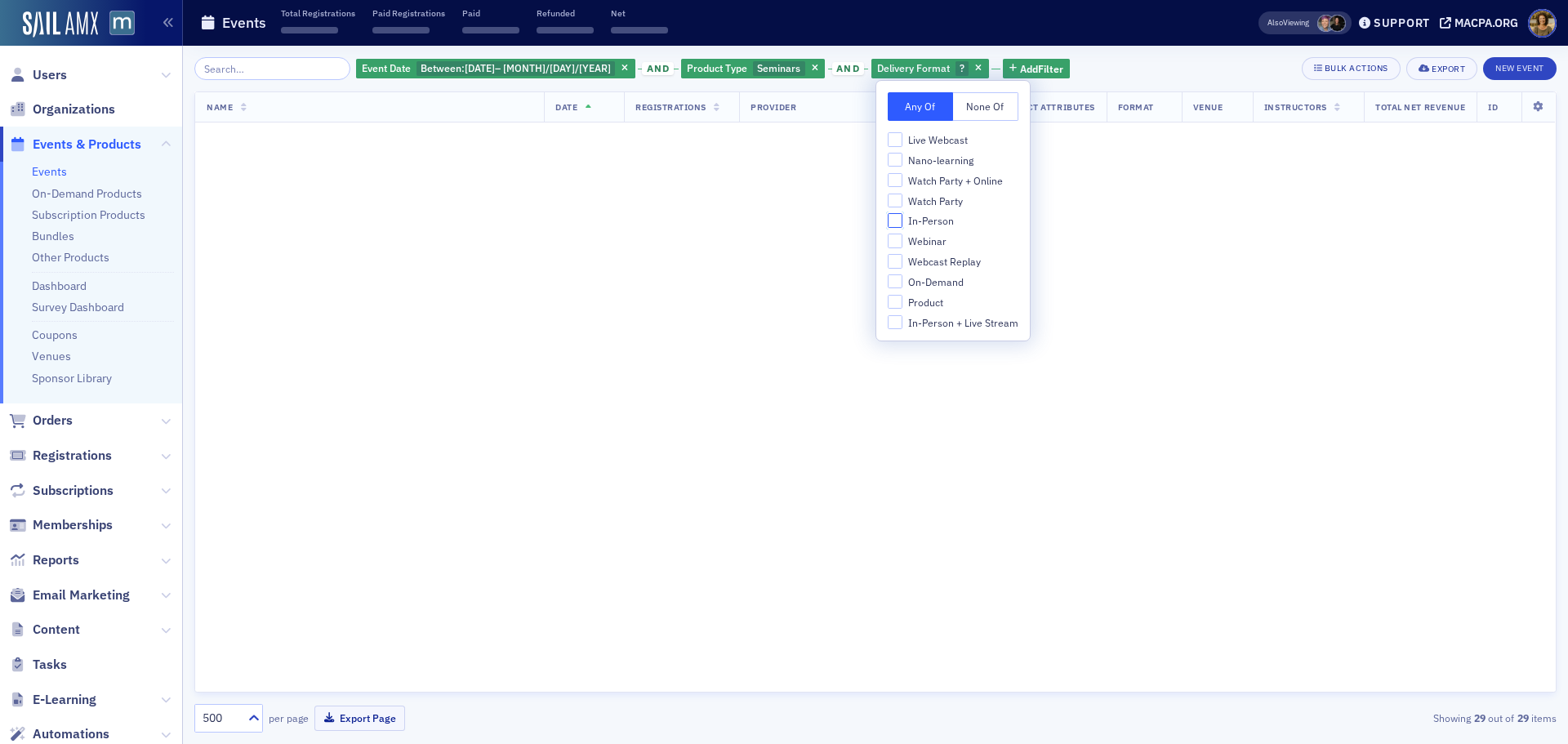 scroll, scrollTop: 2909, scrollLeft: 0, axis: vertical 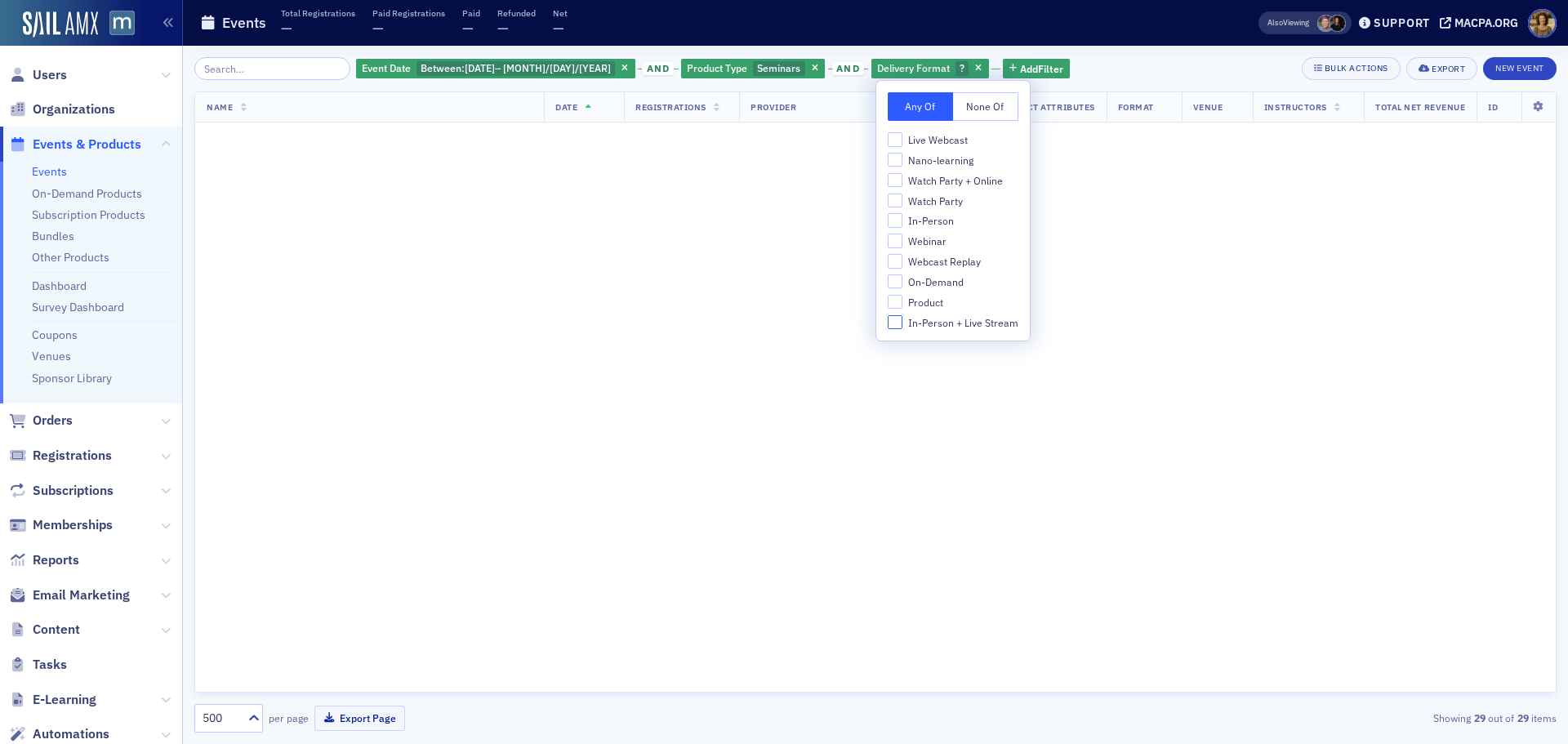 click on "In-Person + Live Stream" at bounding box center [895, 323] 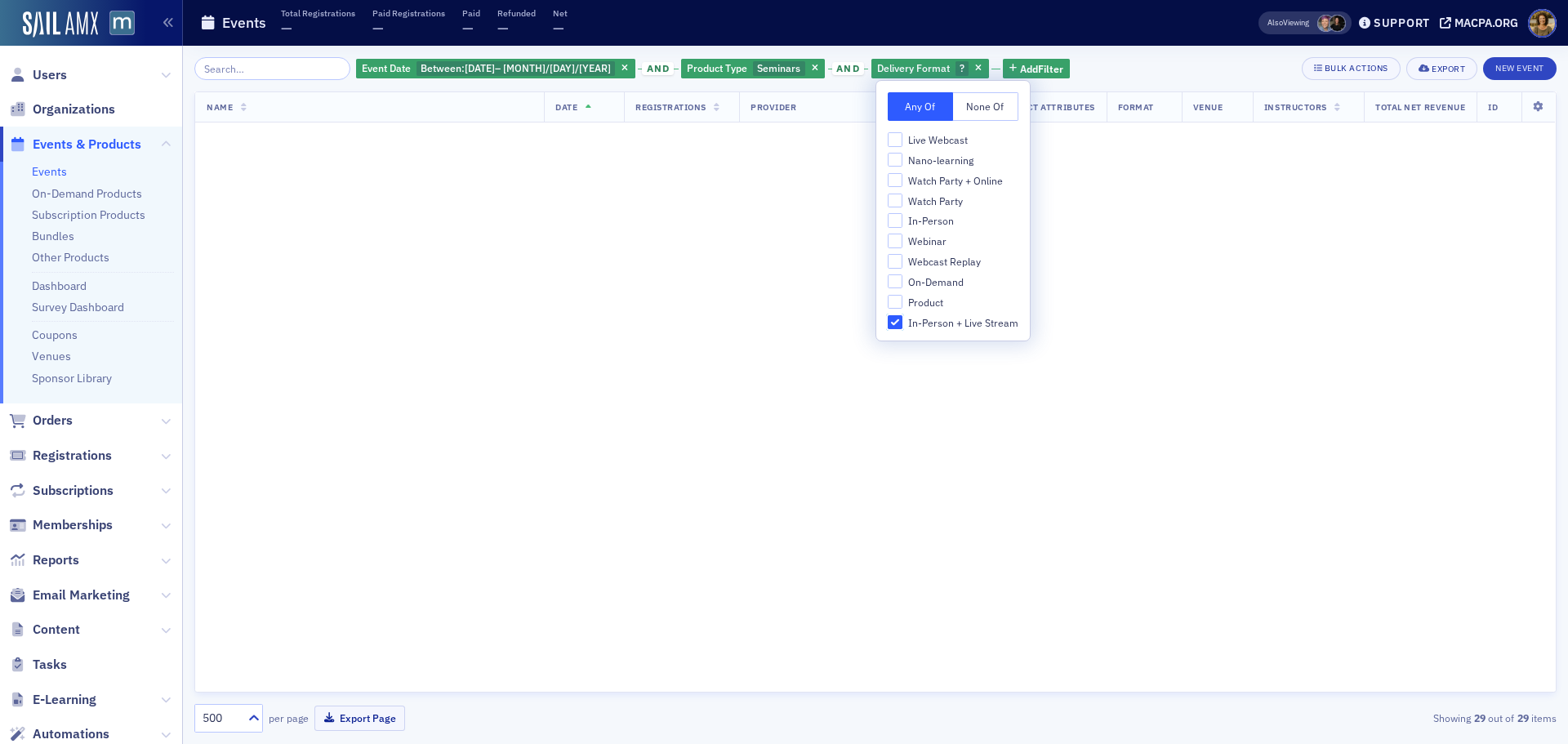 click on "In-Person + Live Stream" at bounding box center [895, 323] 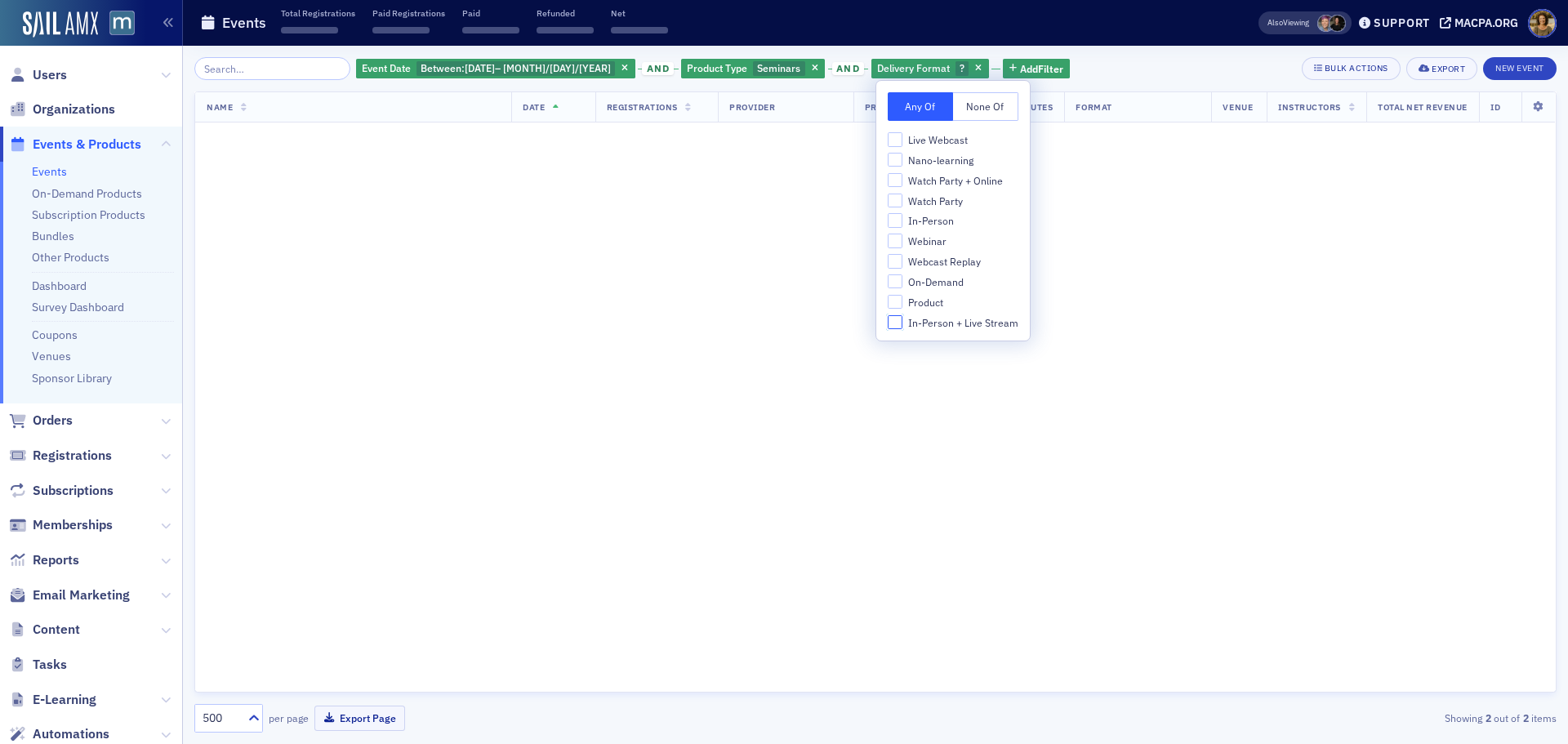 scroll, scrollTop: 0, scrollLeft: 0, axis: both 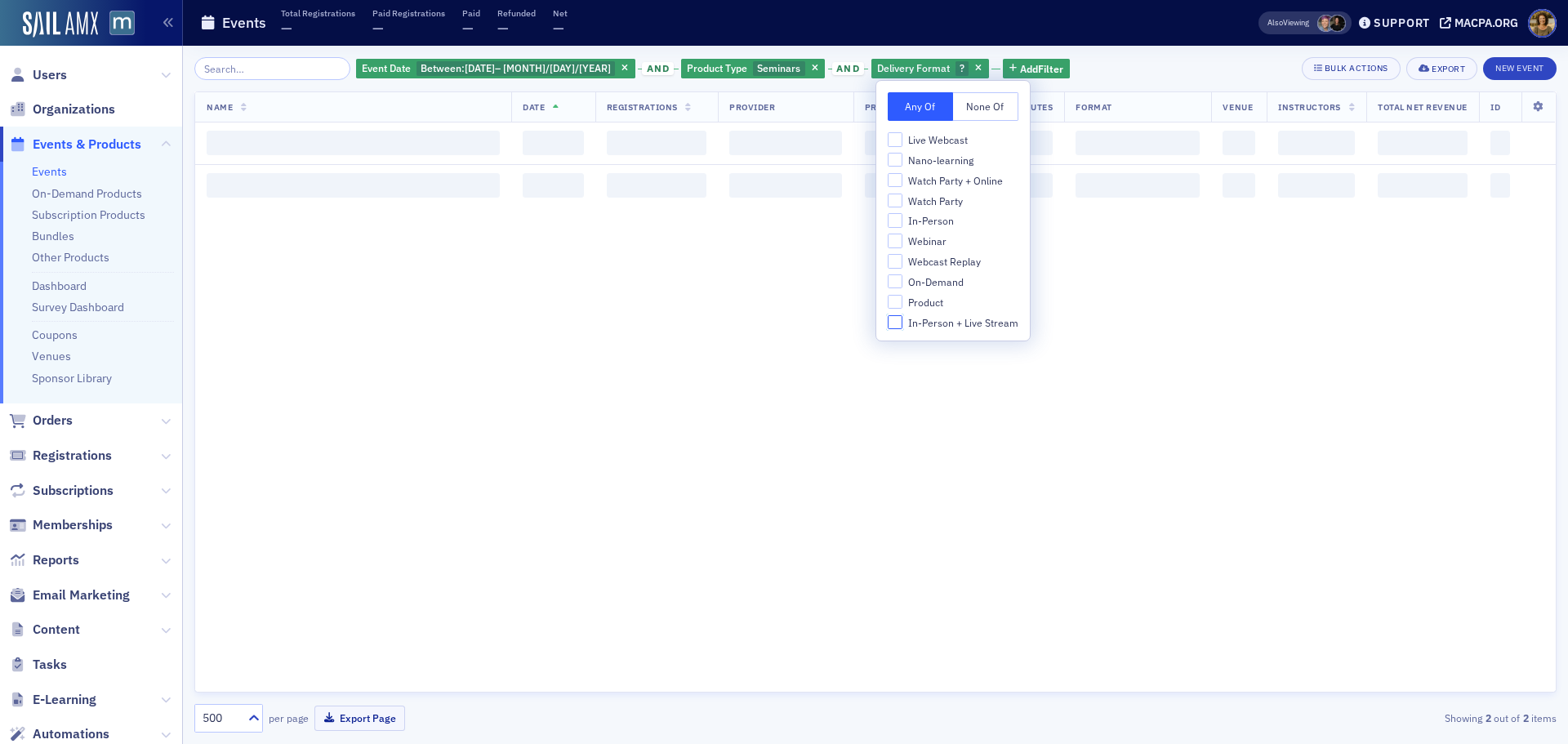 click on "In-Person + Live Stream" at bounding box center [895, 323] 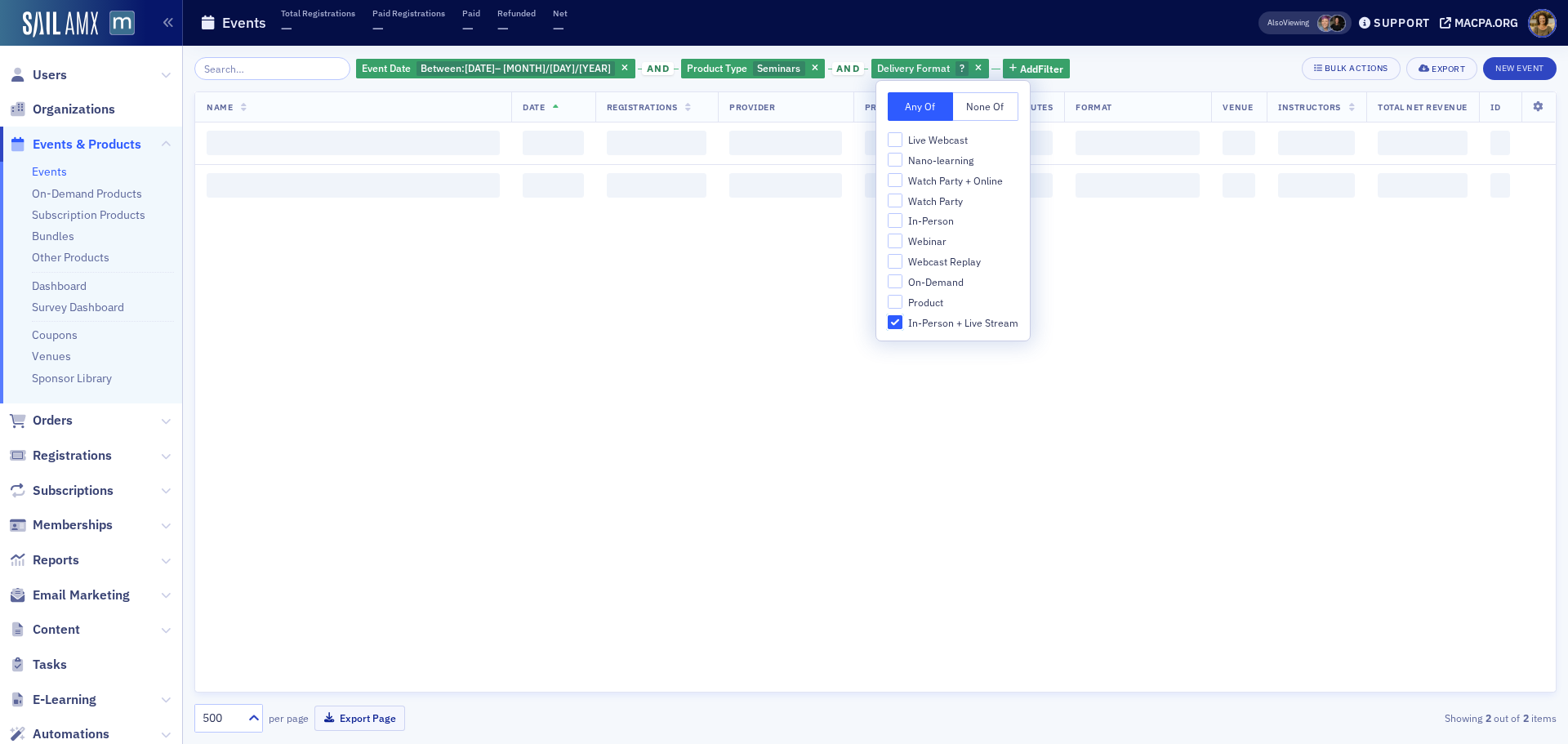 checkbox on "true" 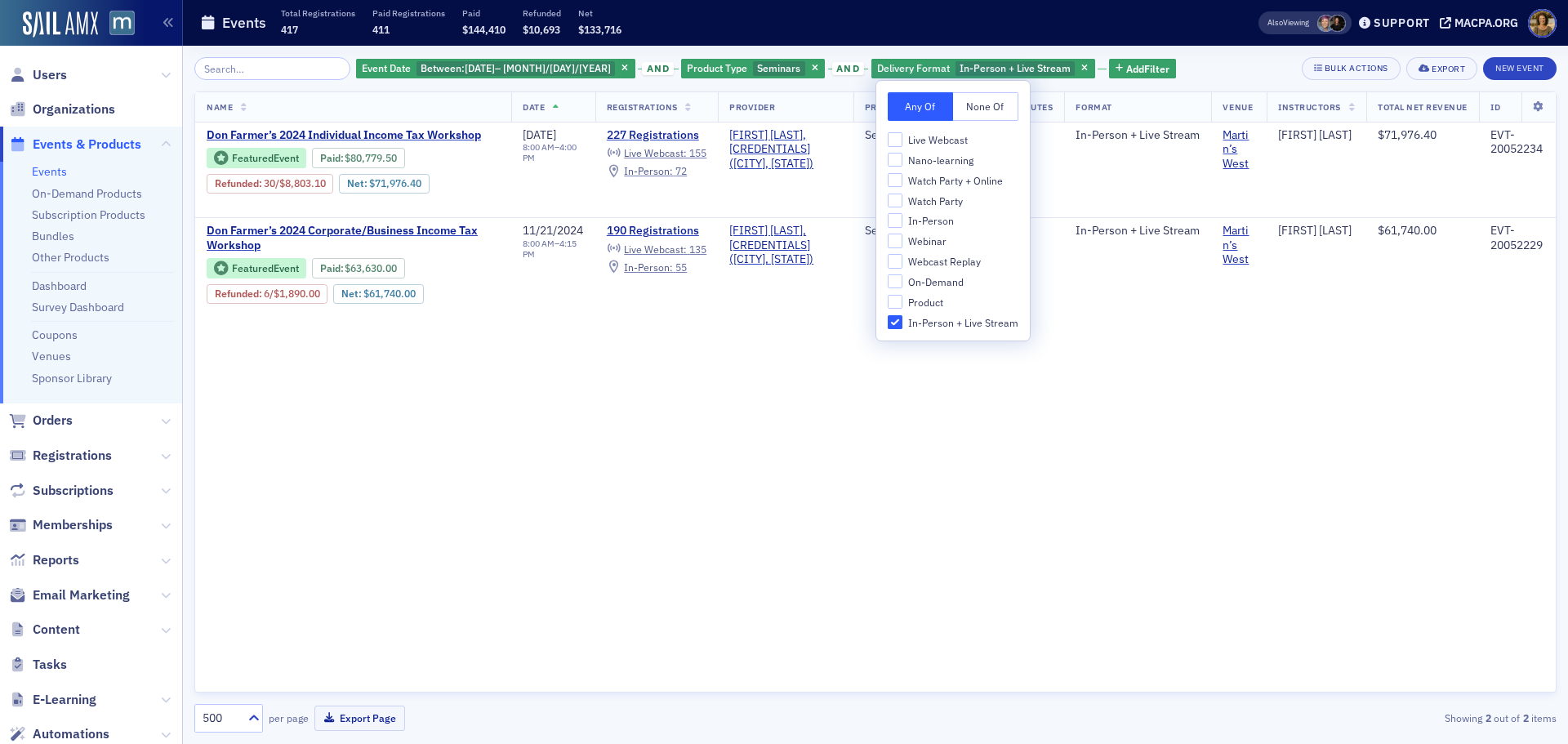 drag, startPoint x: 903, startPoint y: 221, endPoint x: 911, endPoint y: 225, distance: 8.94427 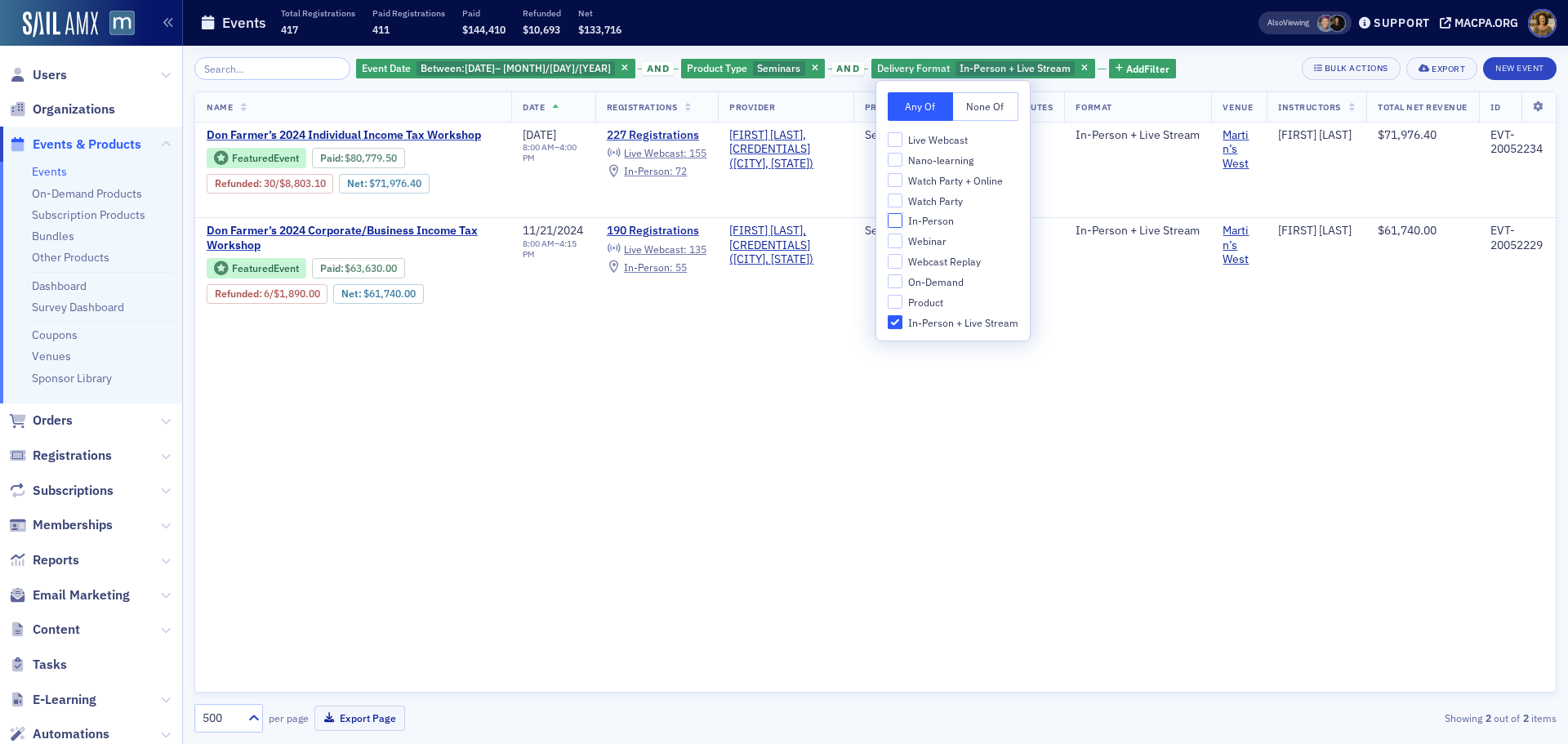 click on "In-Person" at bounding box center [895, 221] 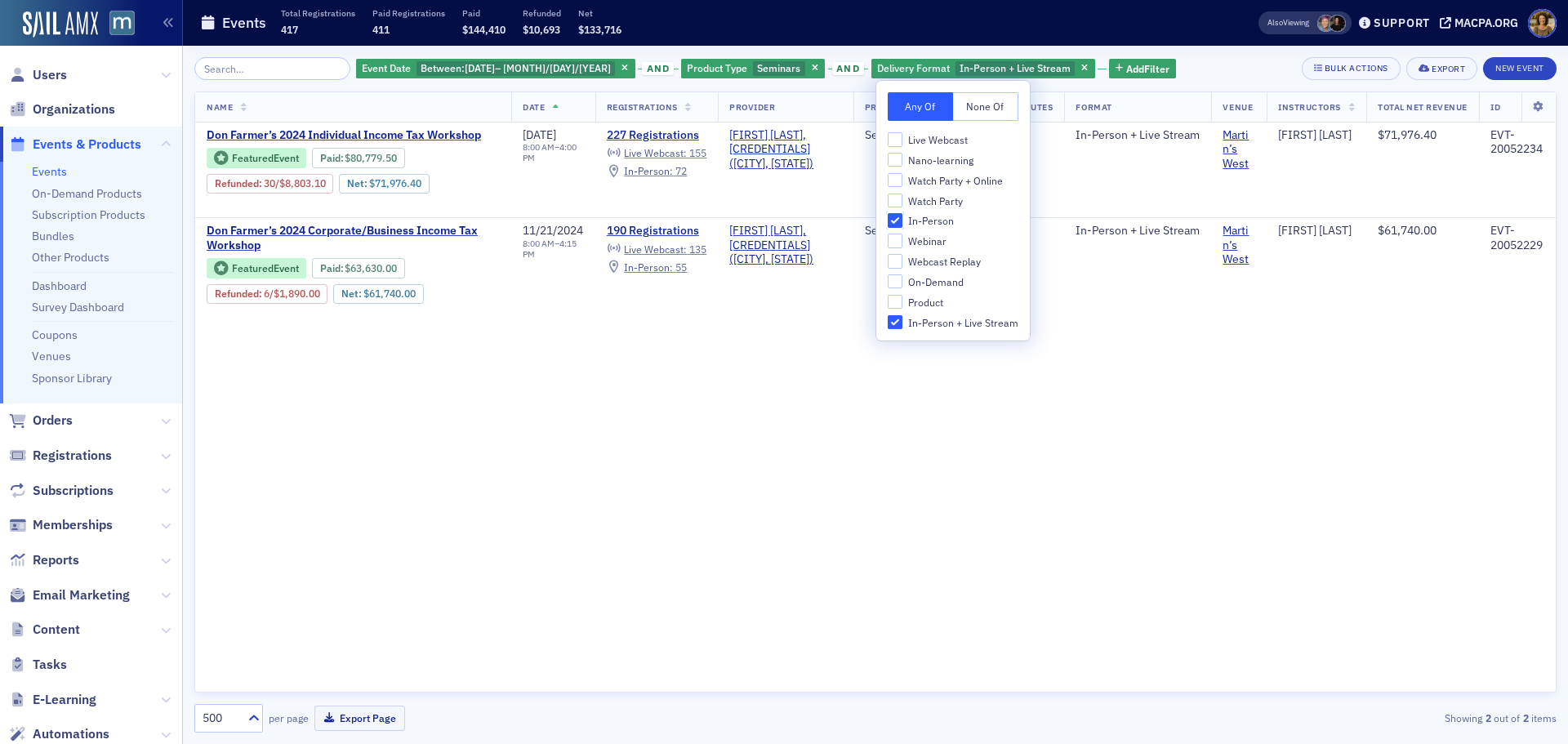 checkbox on "true" 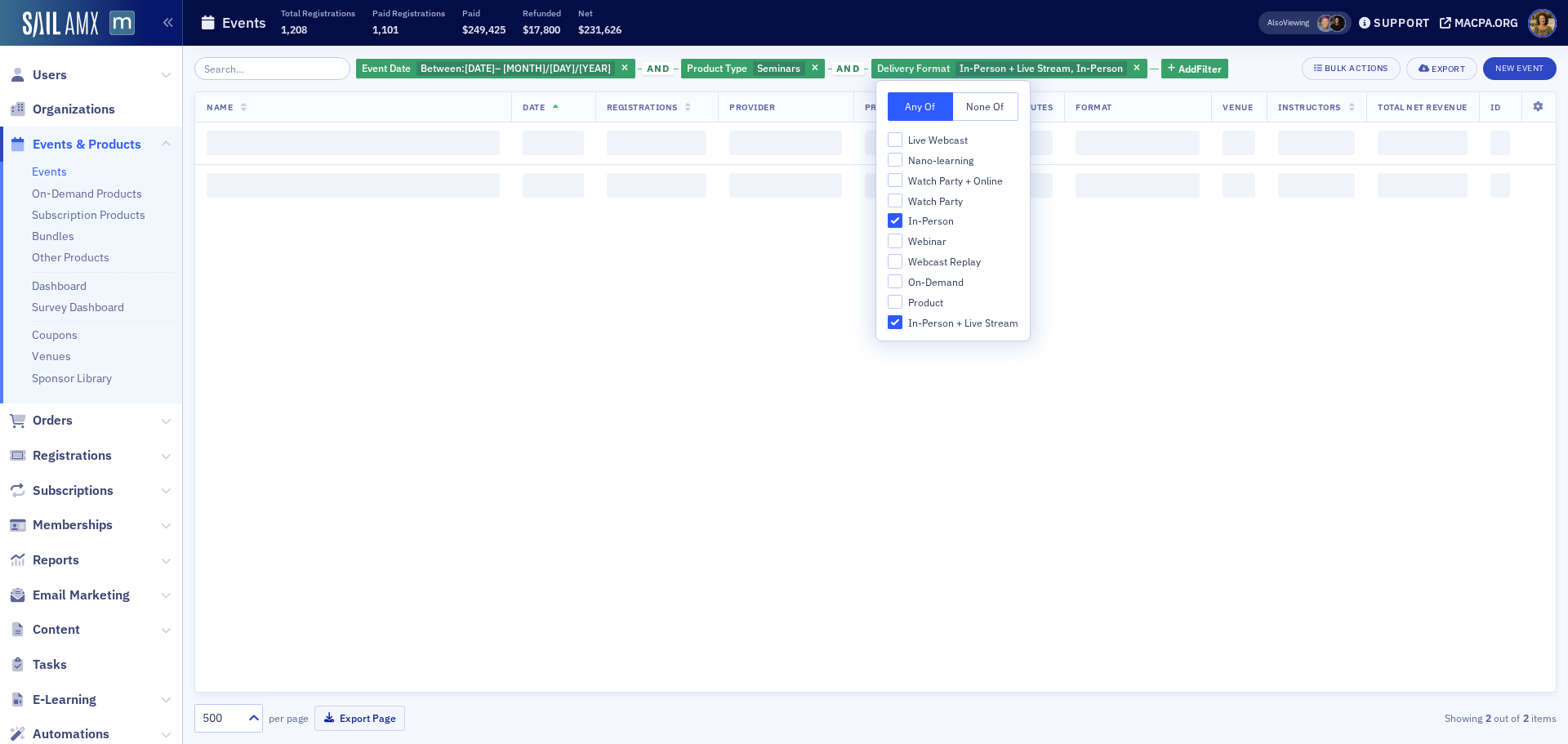 click on "In-Person + Live Stream" at bounding box center [895, 323] 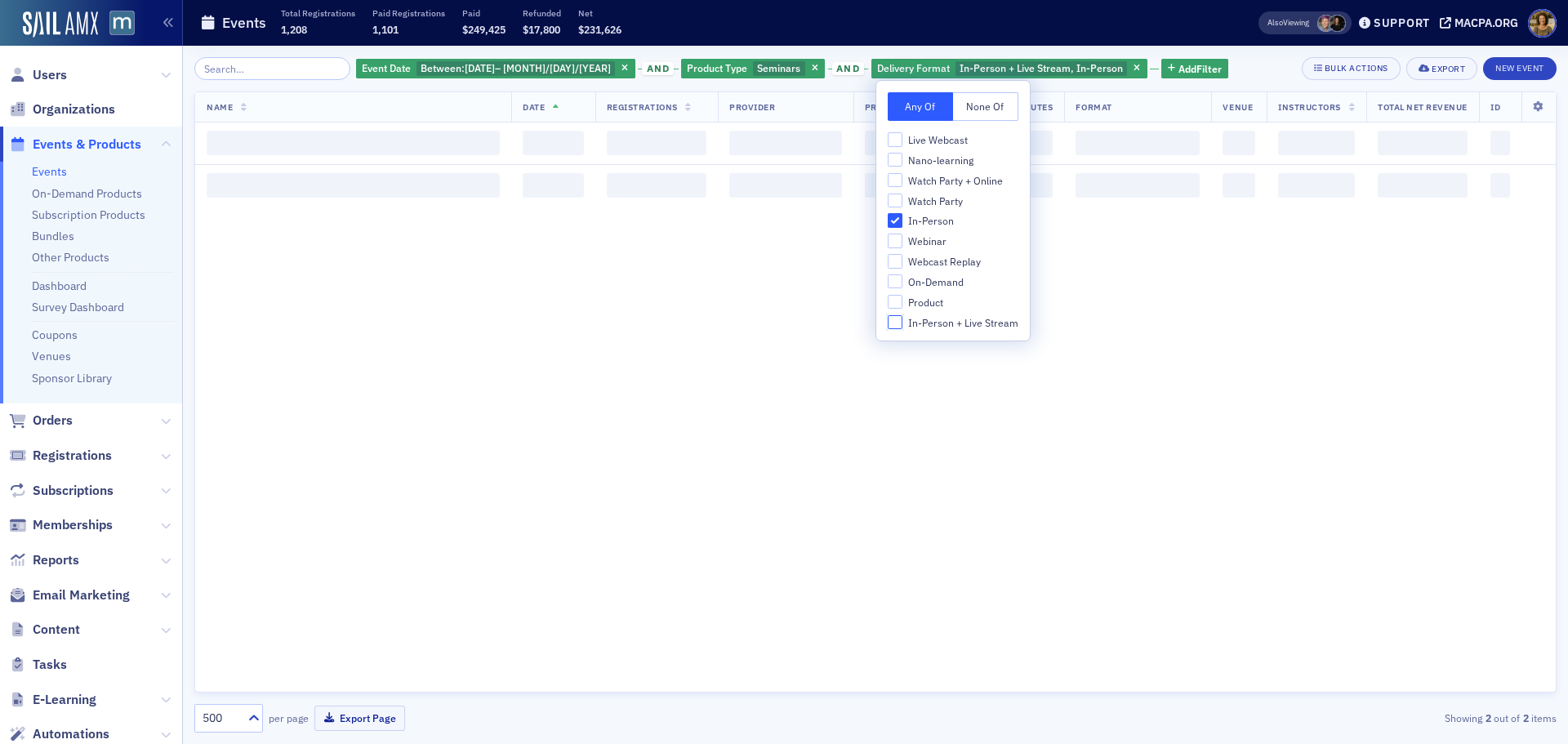 checkbox on "false" 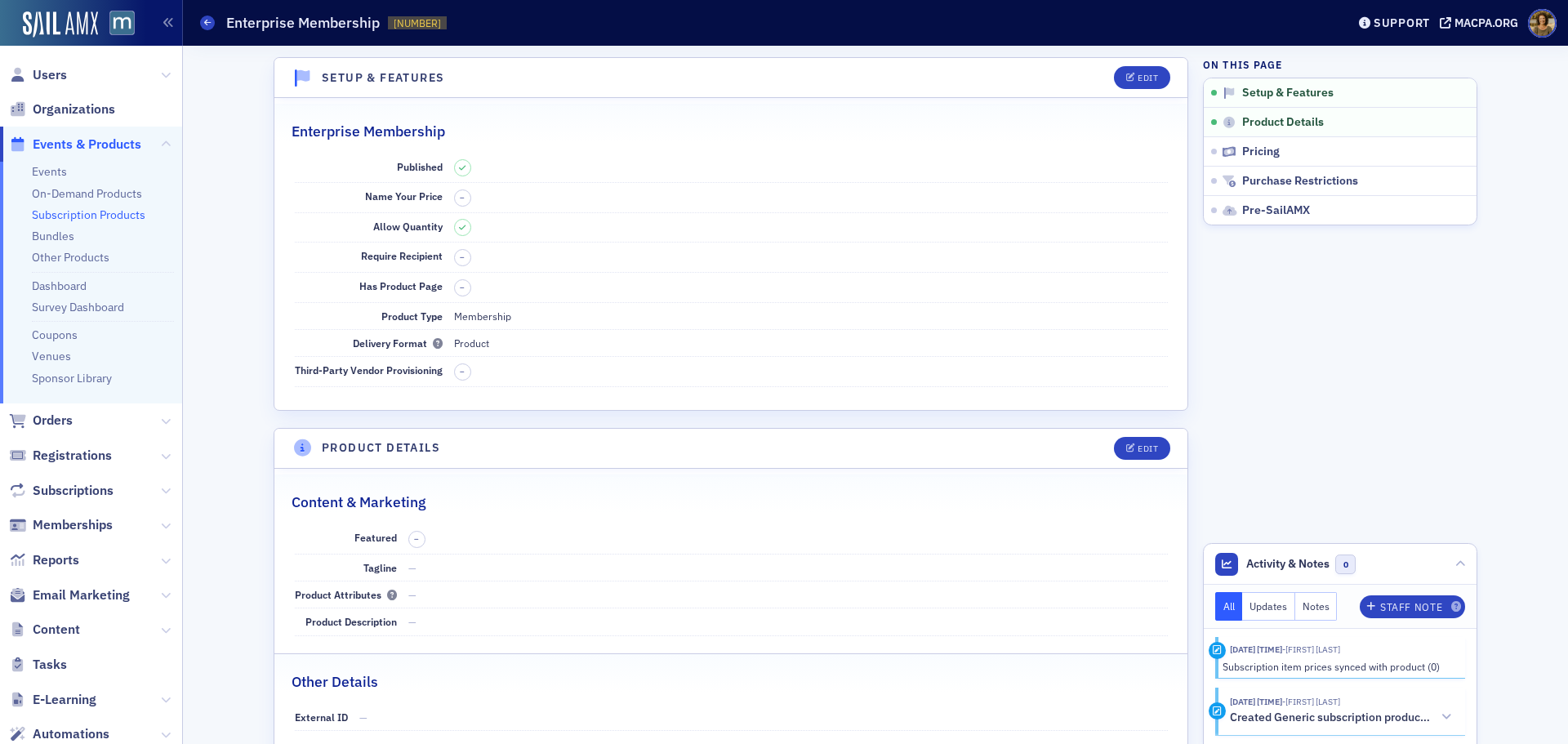 scroll, scrollTop: 0, scrollLeft: 0, axis: both 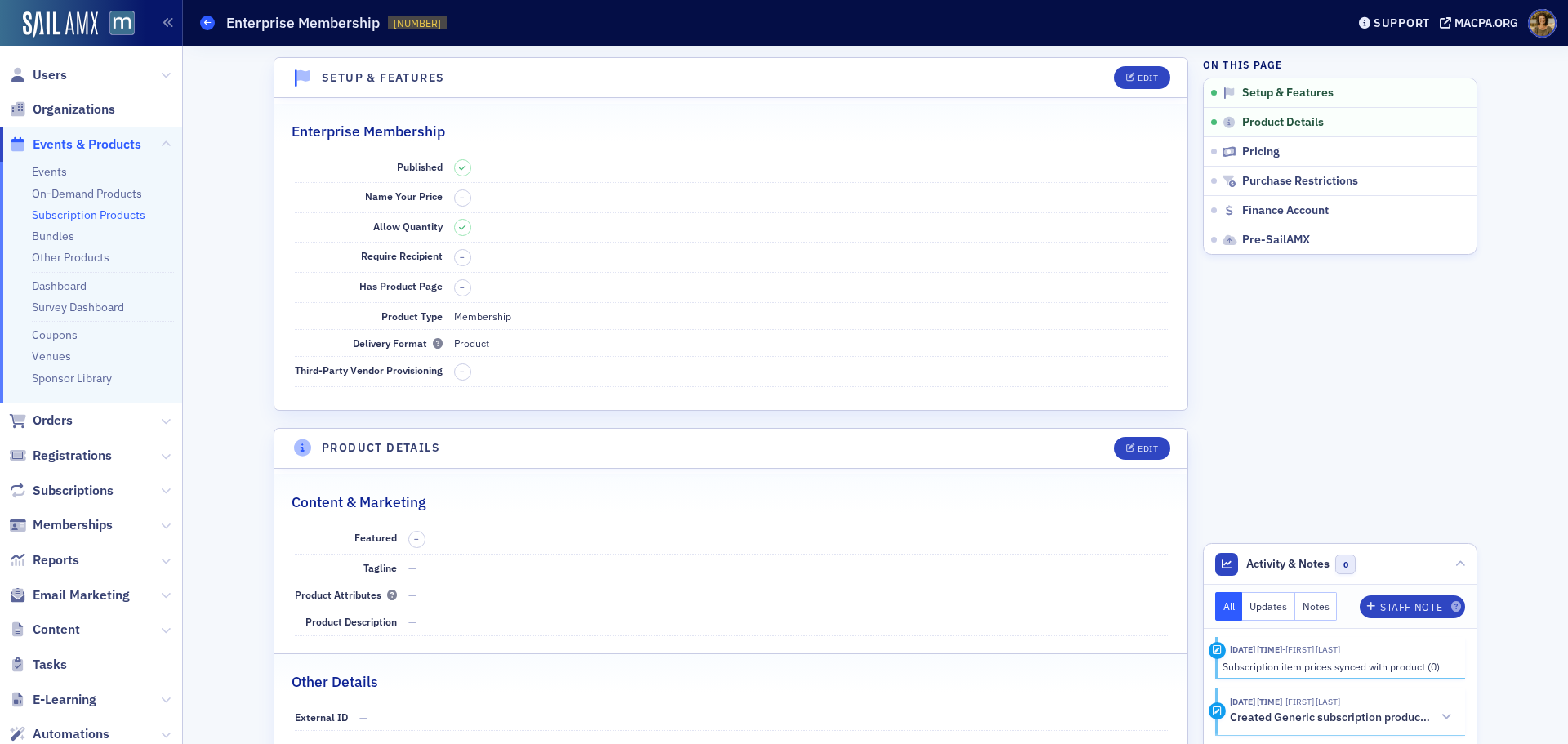 click 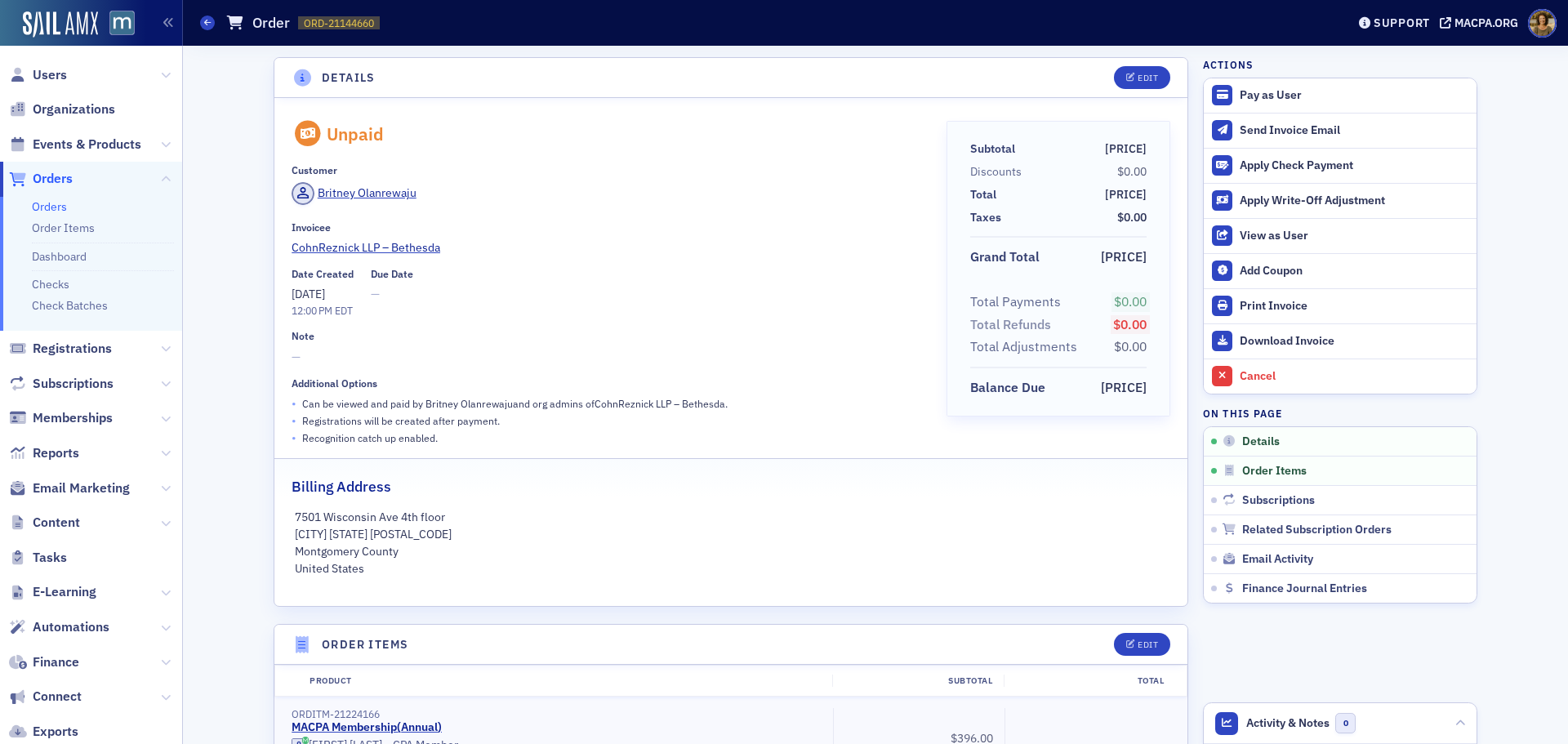 scroll, scrollTop: 0, scrollLeft: 0, axis: both 